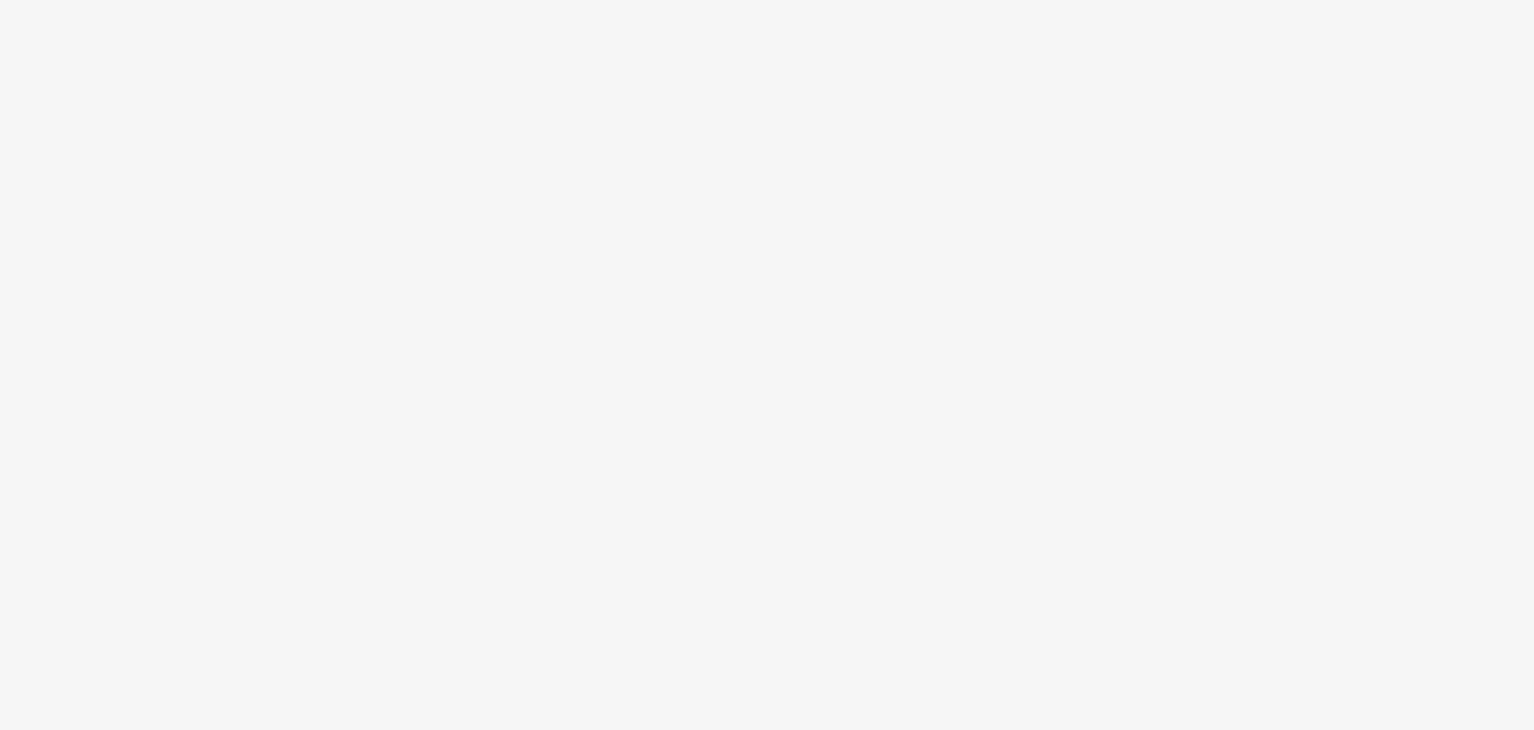 scroll, scrollTop: 0, scrollLeft: 0, axis: both 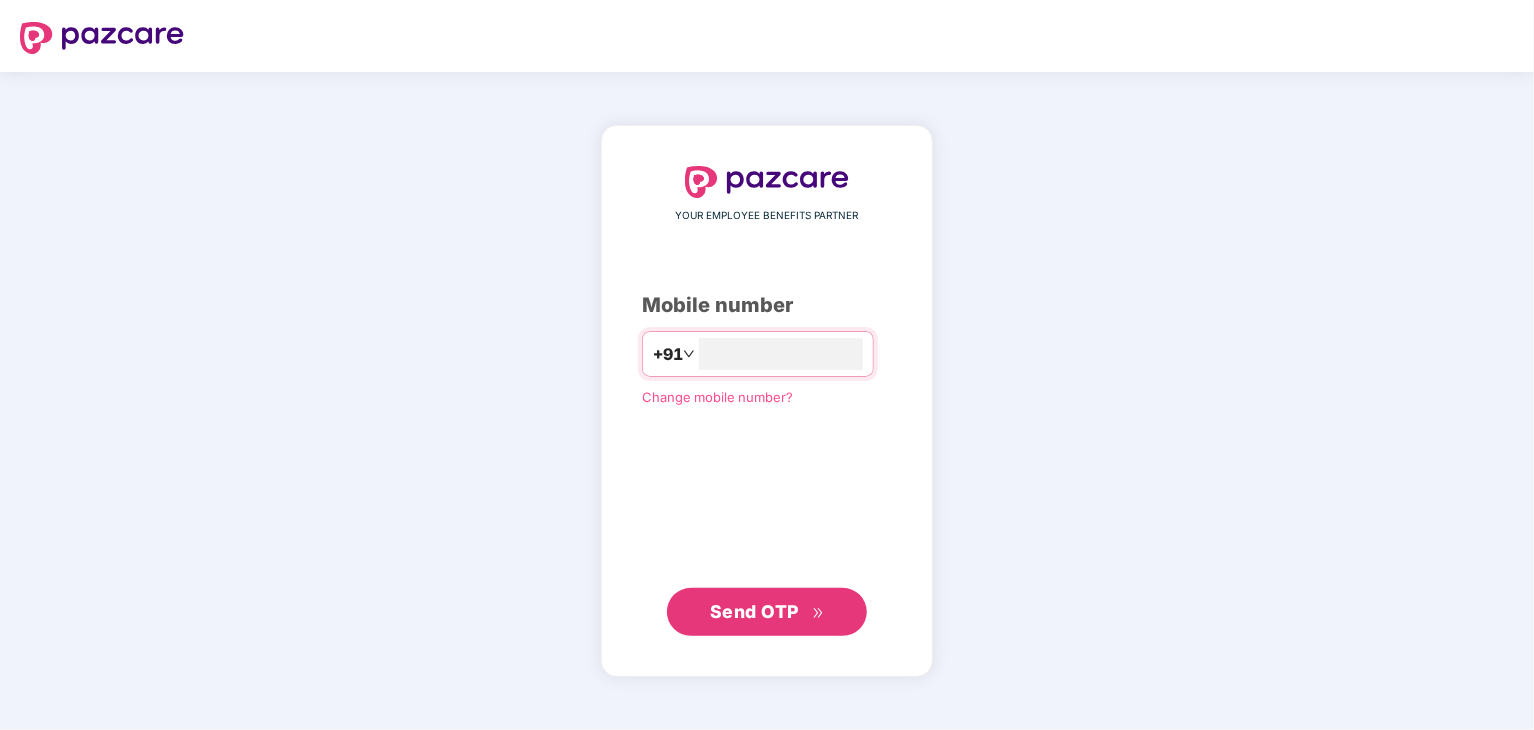 type on "**********" 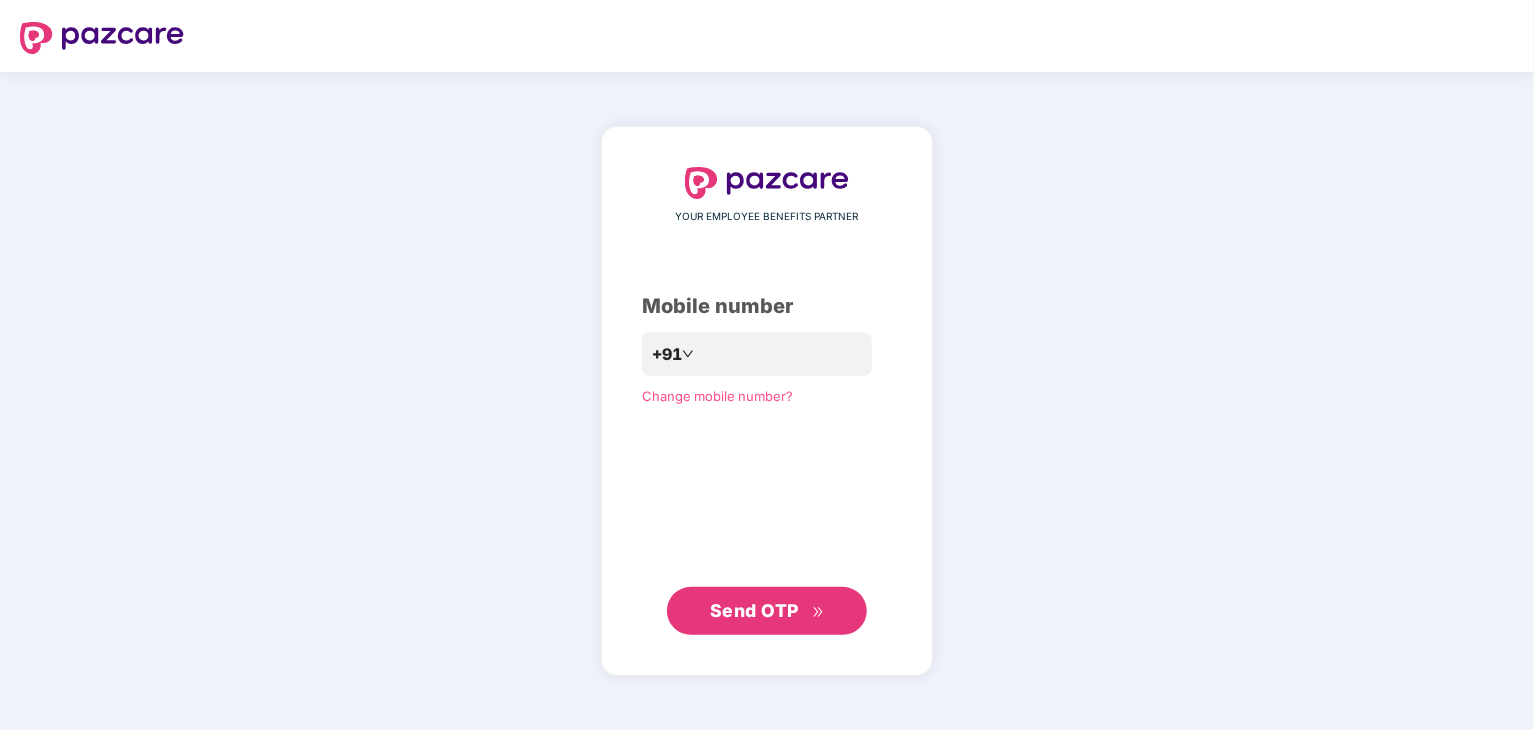 click on "Send OTP" at bounding box center [754, 610] 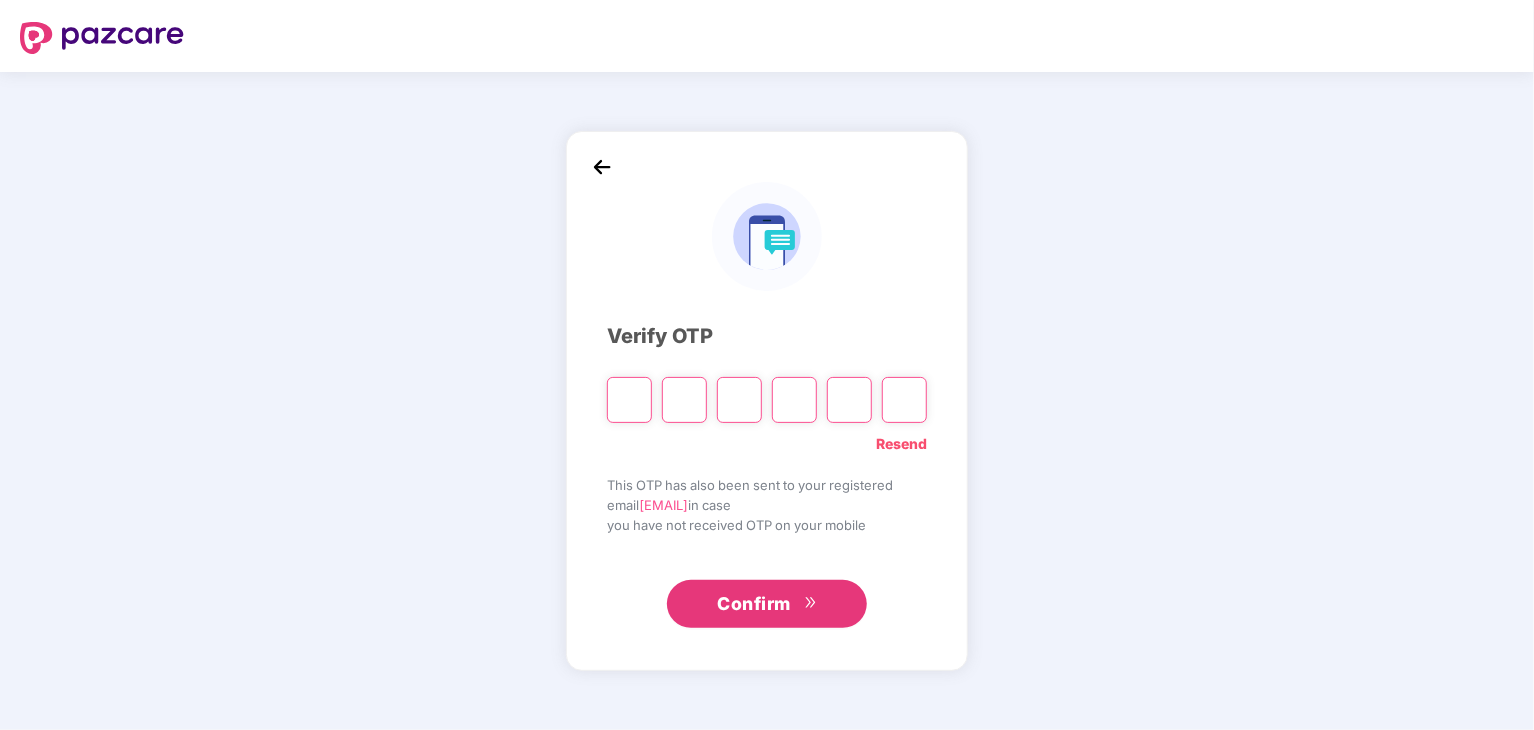 type on "*" 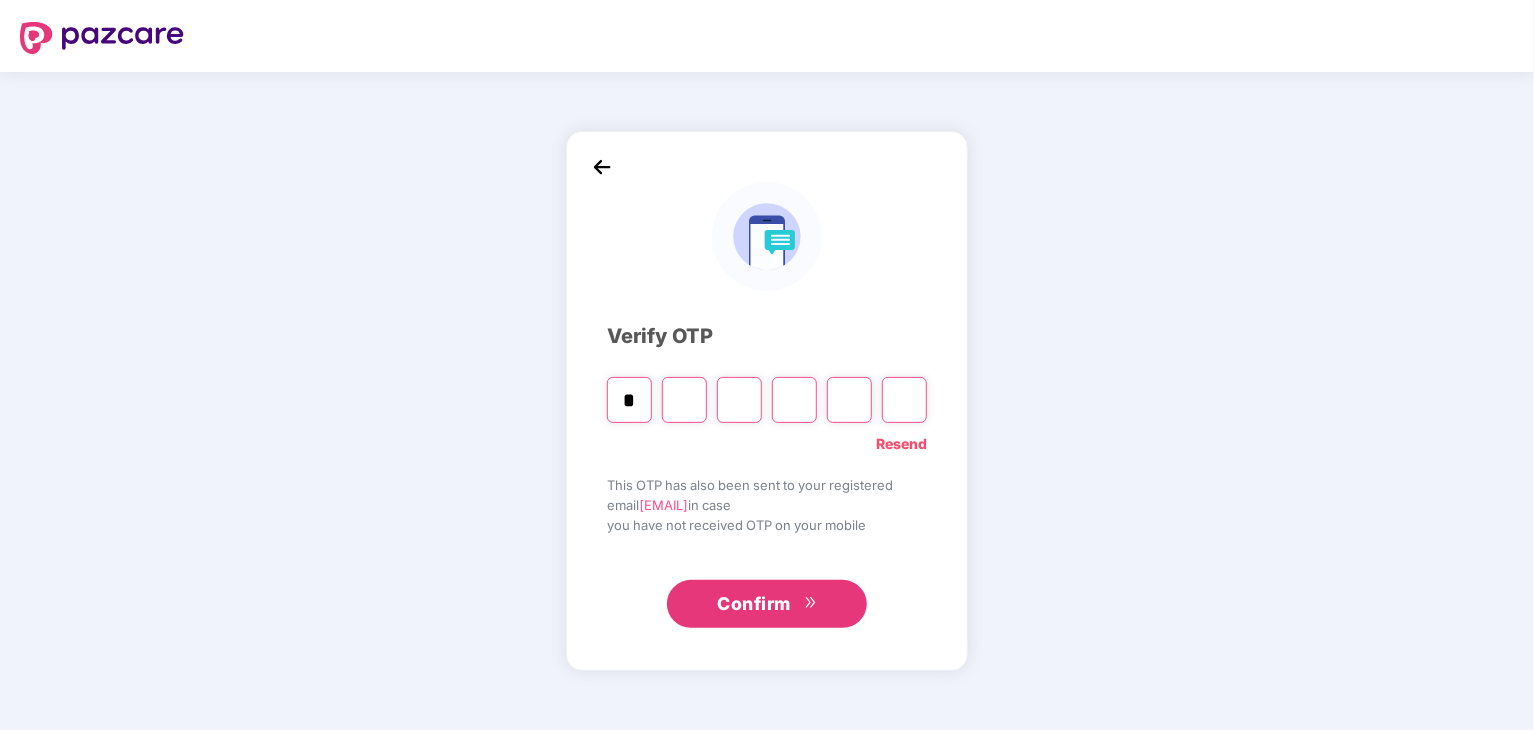 type on "*" 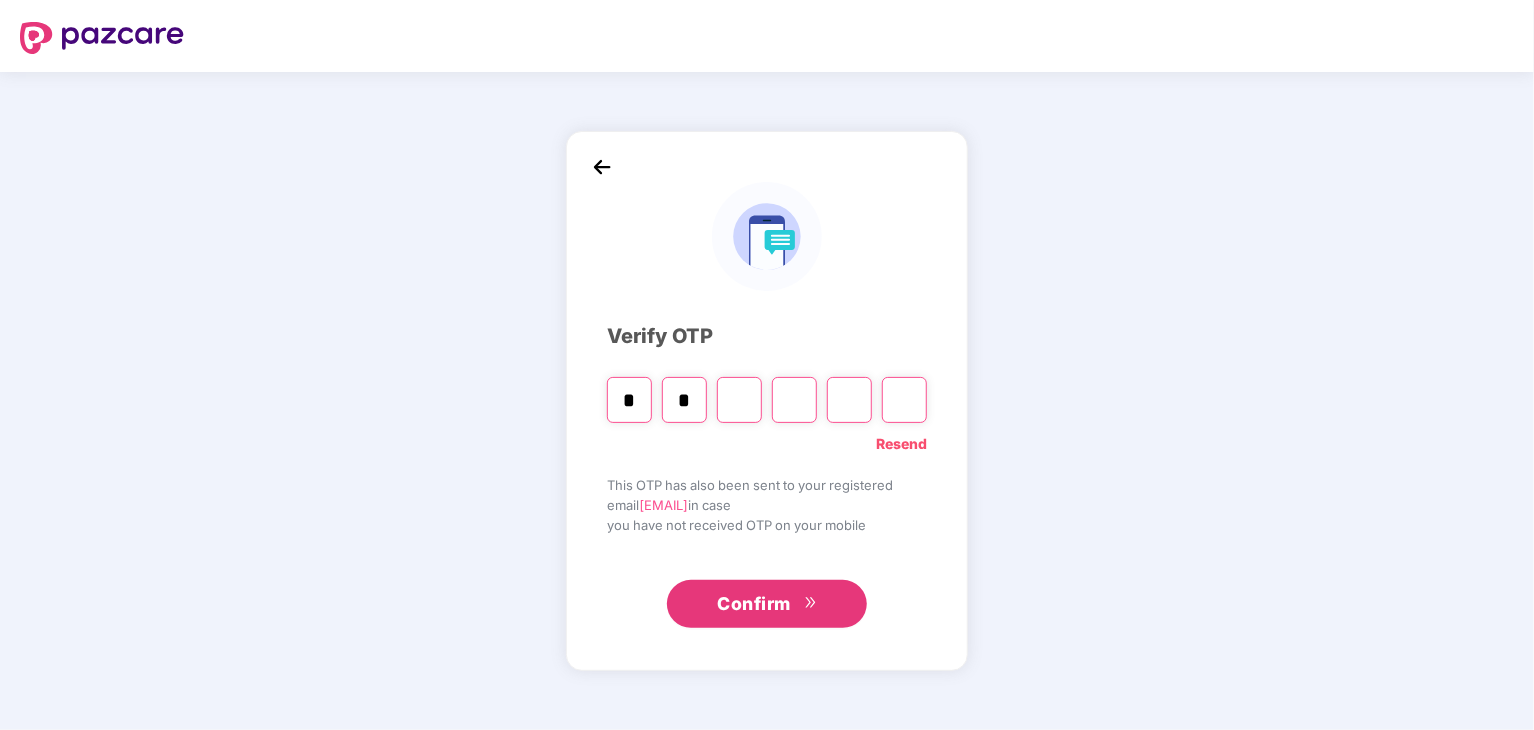 type on "*" 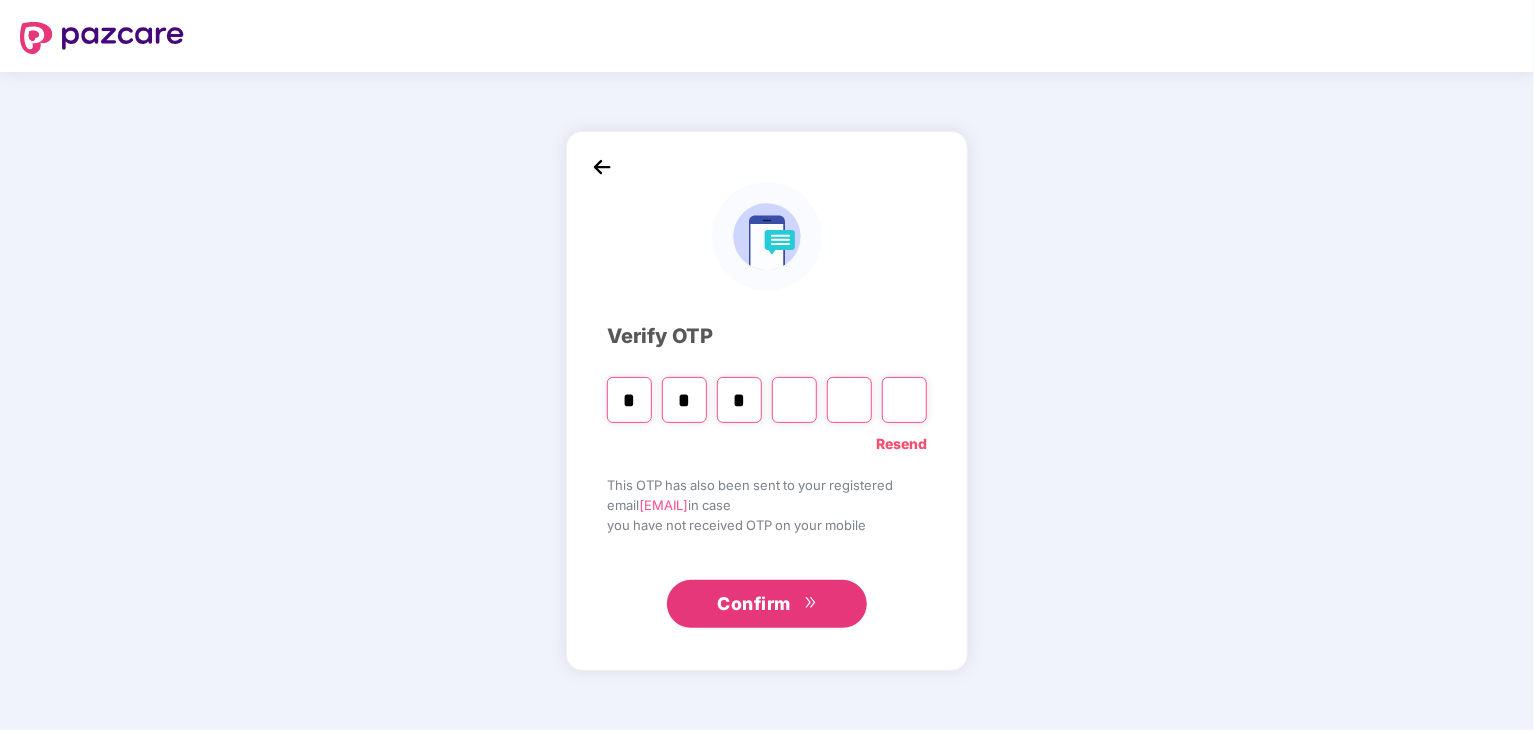type on "*" 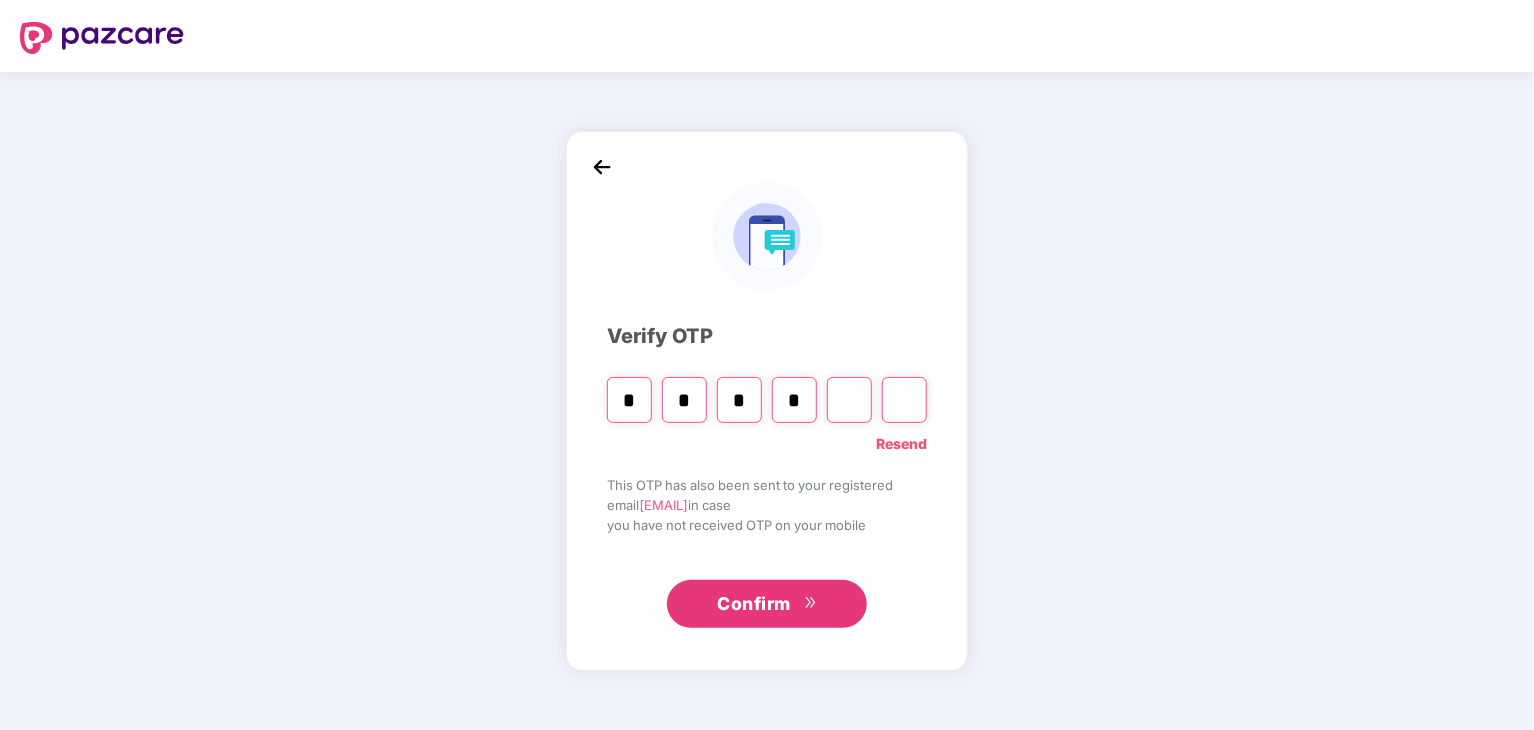 type on "*" 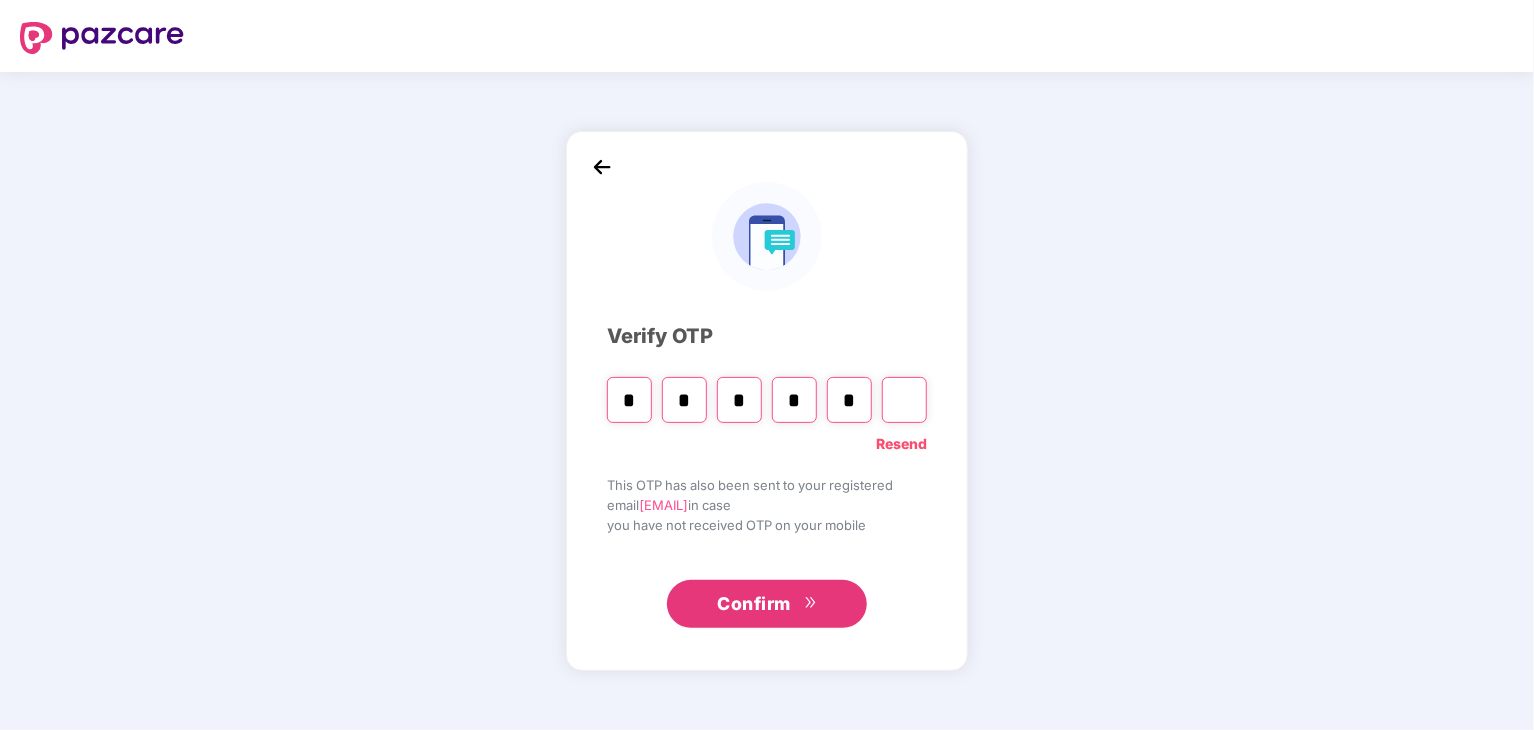 type on "*" 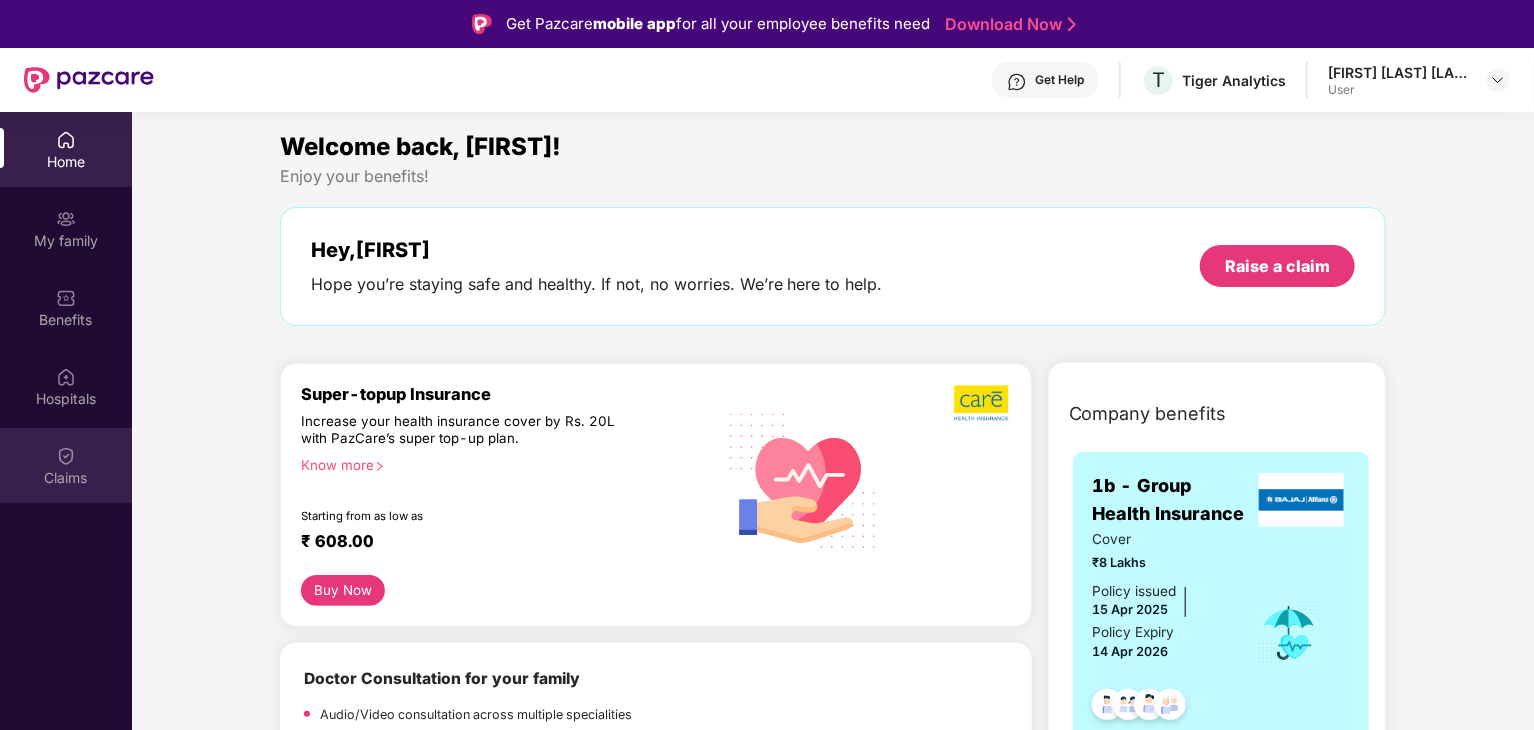 click on "Claims" at bounding box center [66, 478] 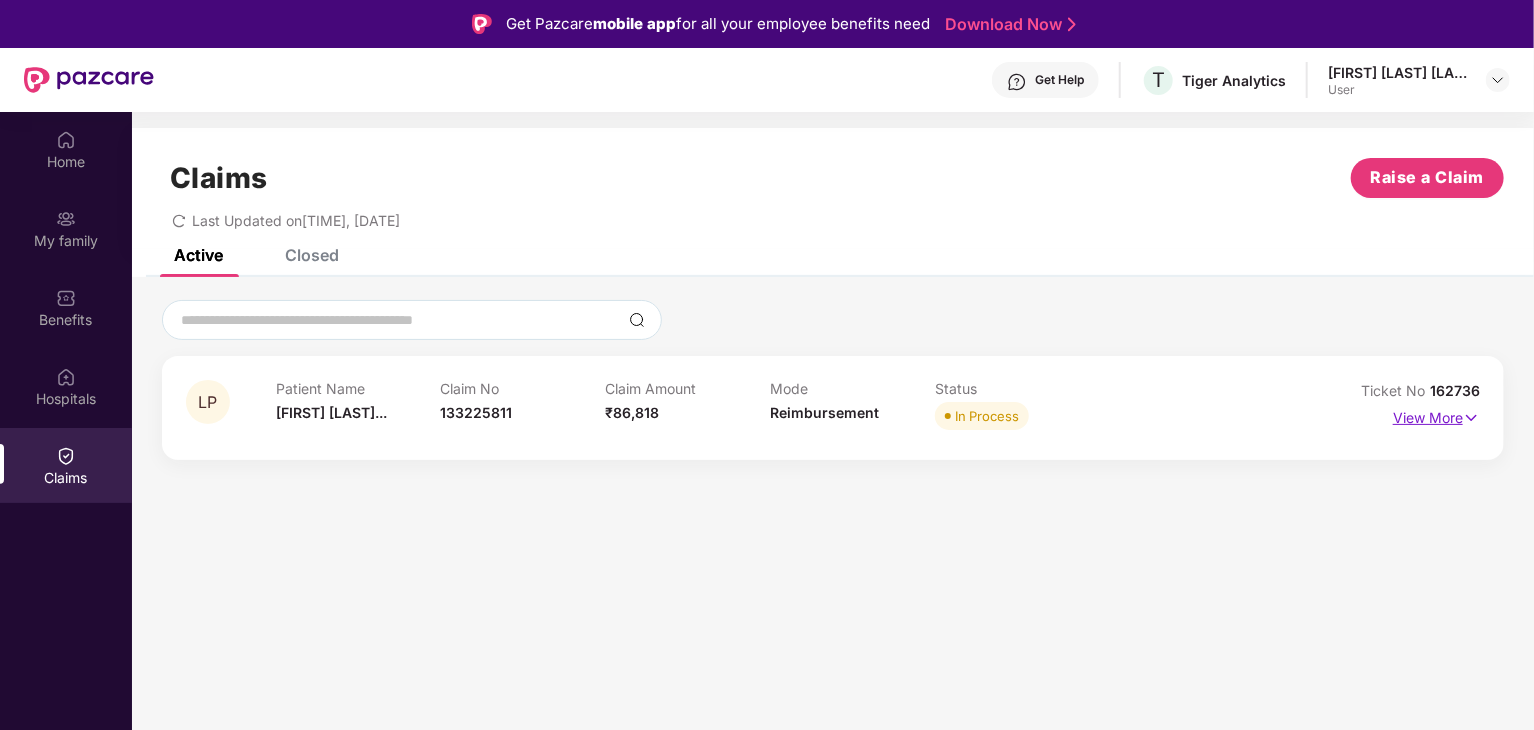 click at bounding box center [1471, 418] 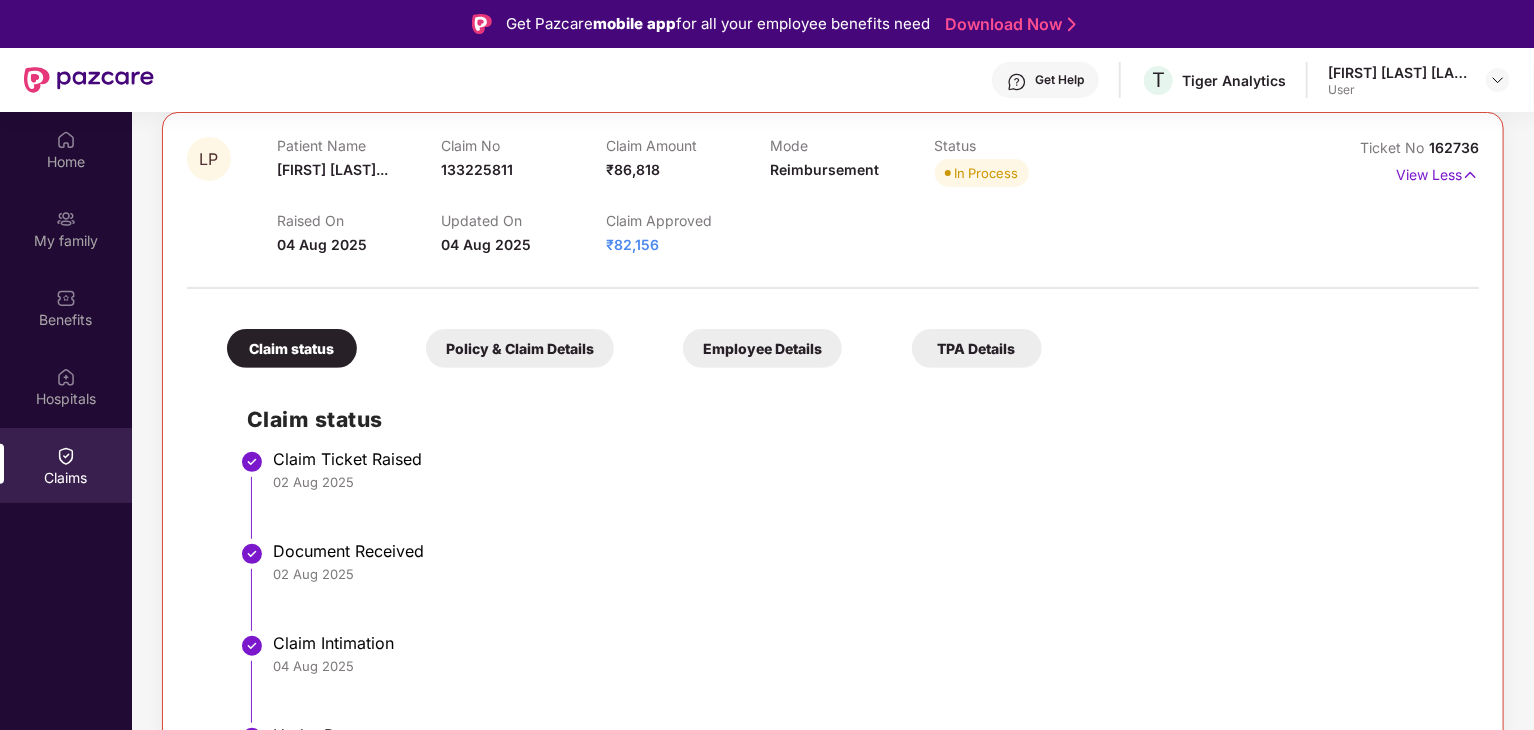 scroll, scrollTop: 392, scrollLeft: 0, axis: vertical 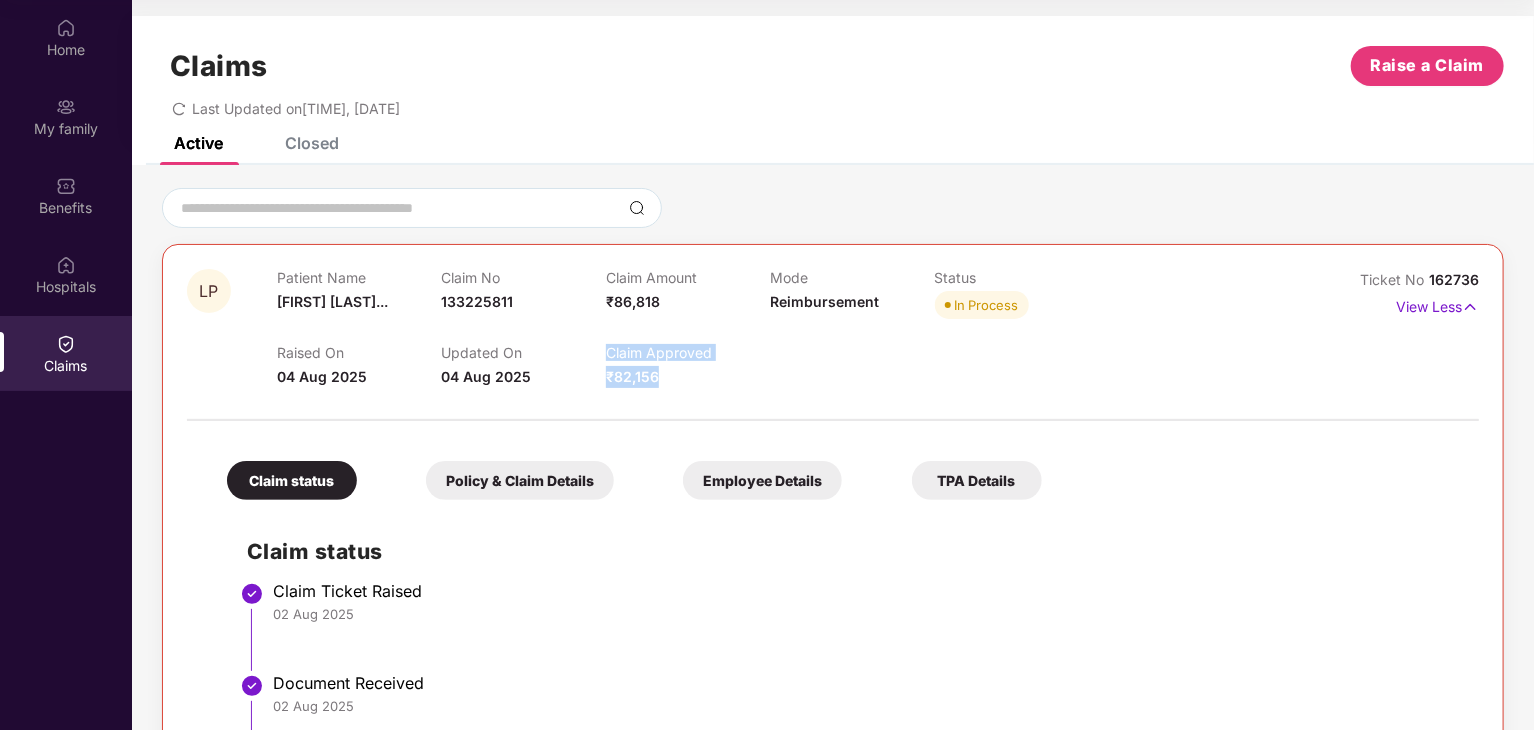 drag, startPoint x: 603, startPoint y: 377, endPoint x: 662, endPoint y: 381, distance: 59.135437 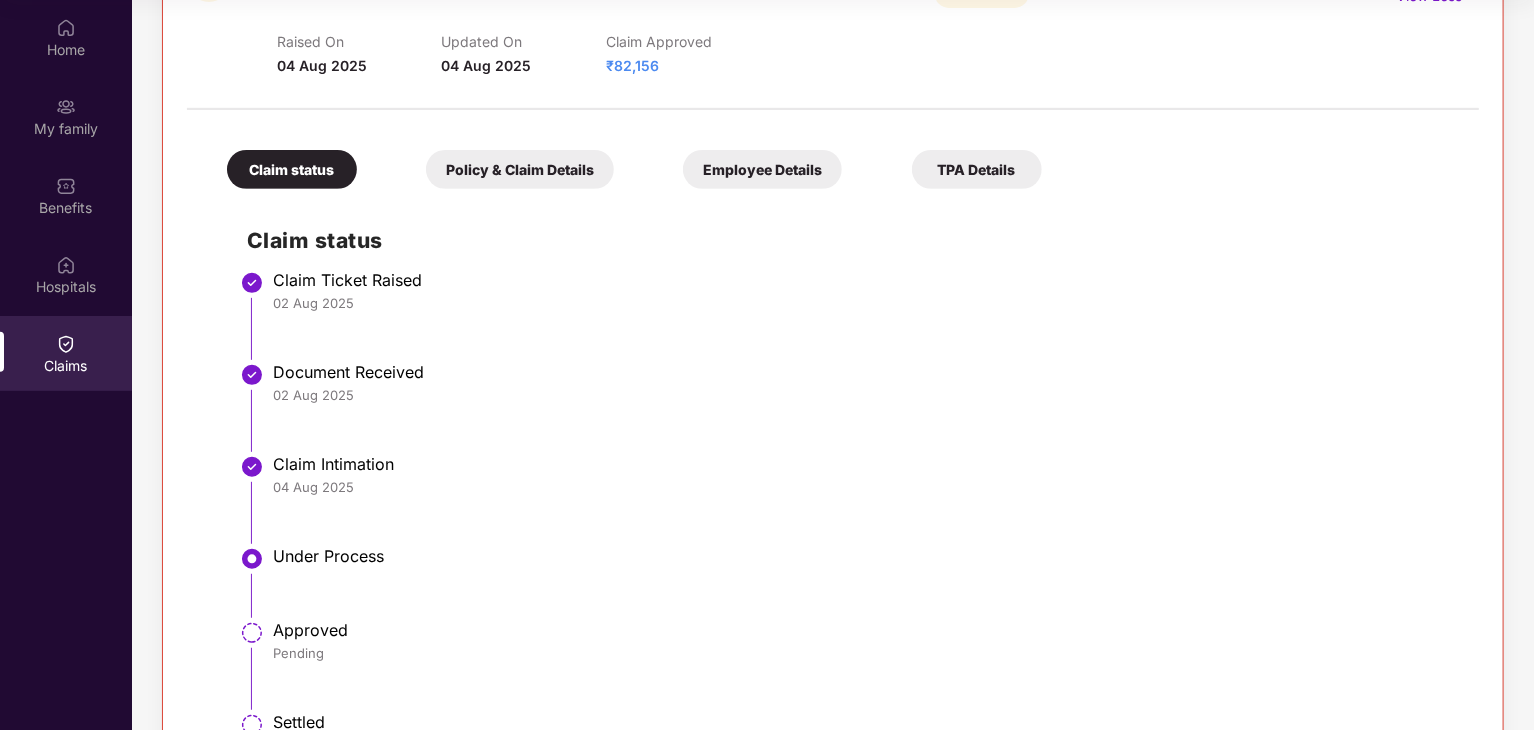 scroll, scrollTop: 392, scrollLeft: 0, axis: vertical 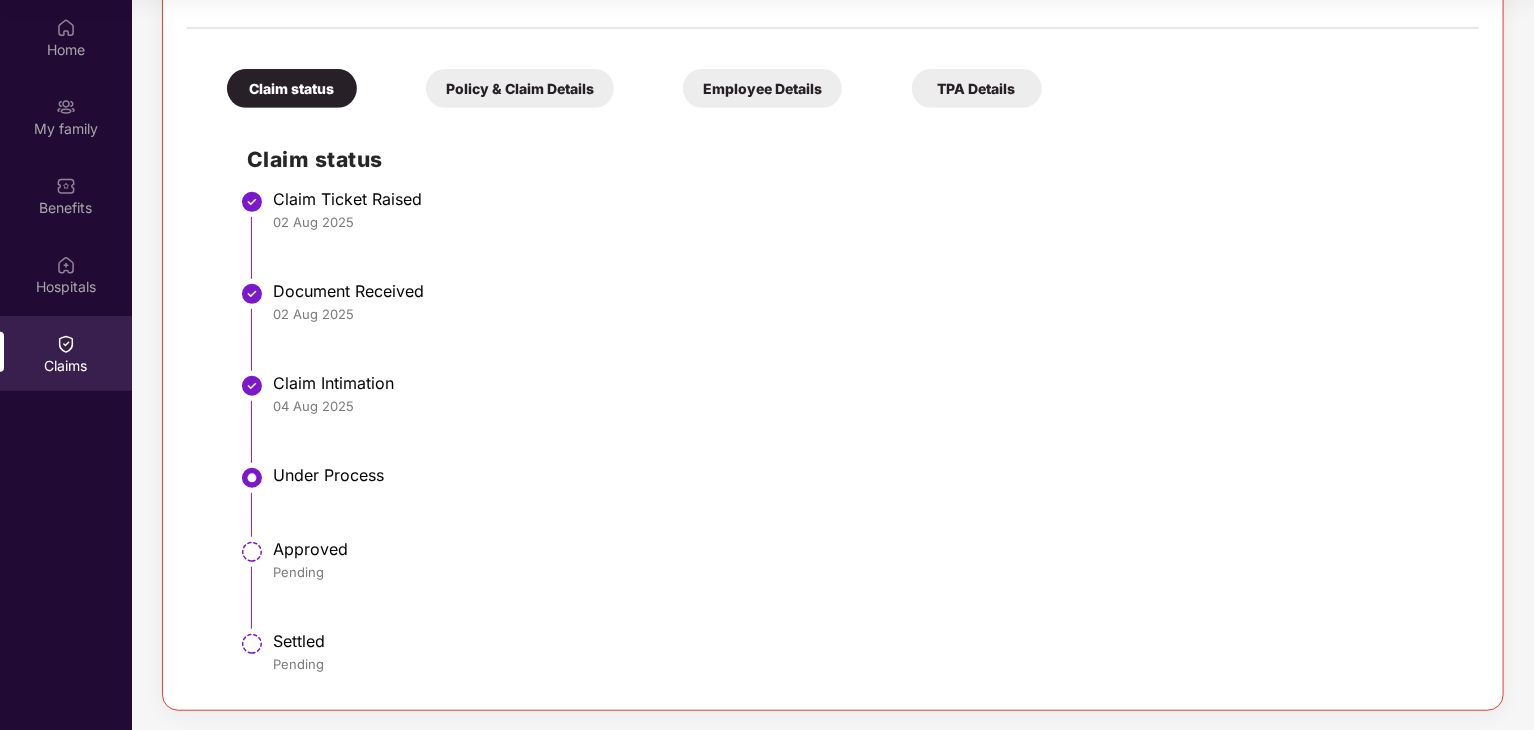 click on "Policy & Claim Details" at bounding box center [520, 88] 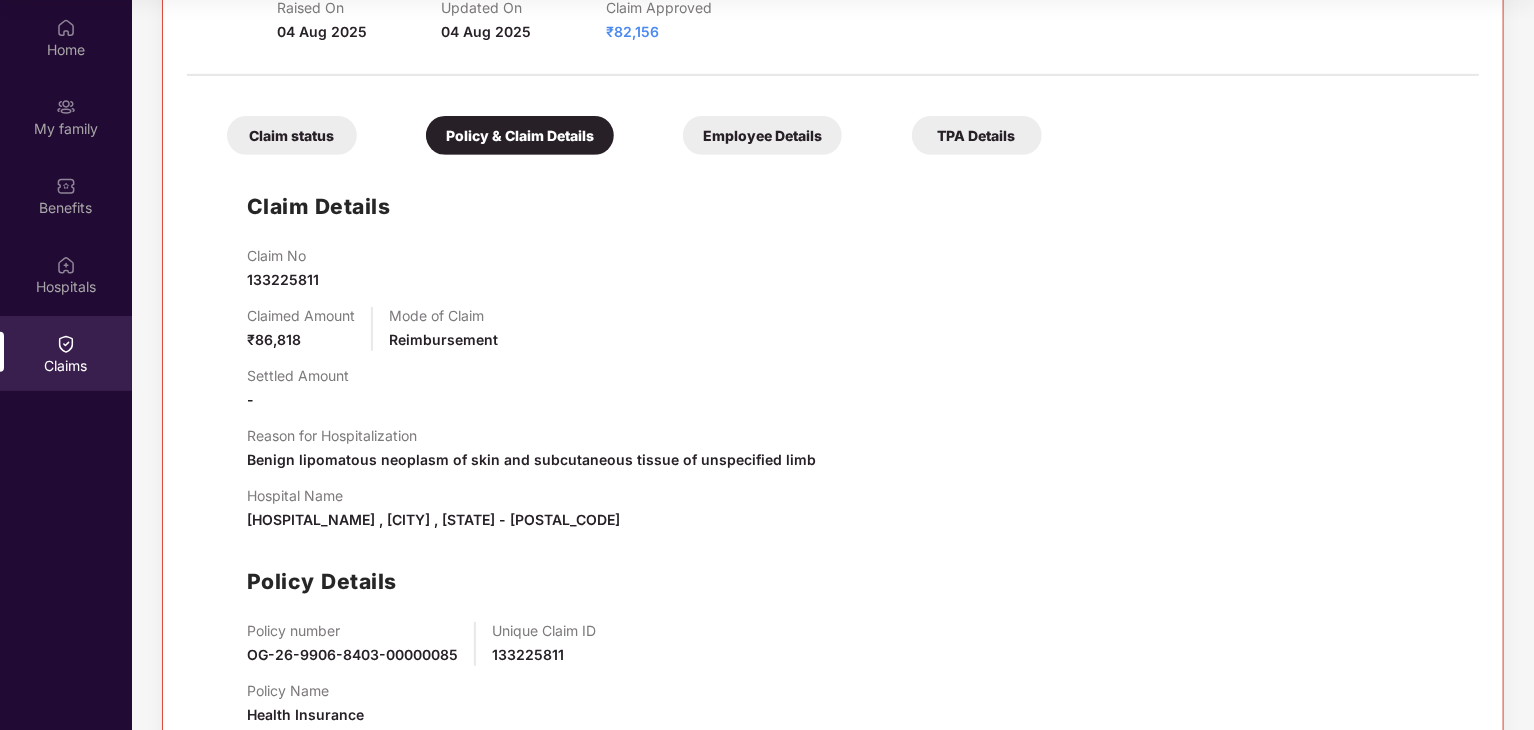 scroll, scrollTop: 339, scrollLeft: 0, axis: vertical 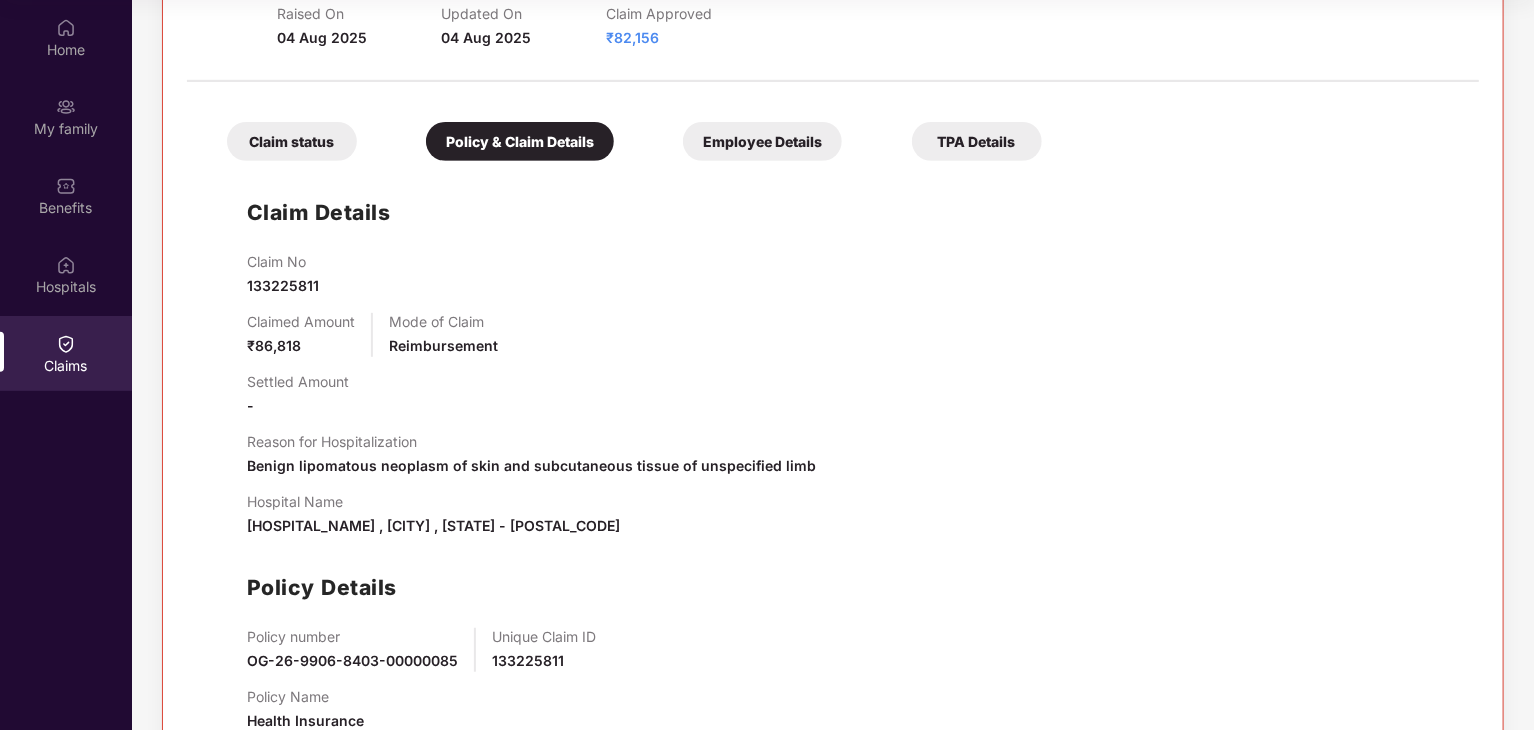 click on "Employee Details" at bounding box center (762, 141) 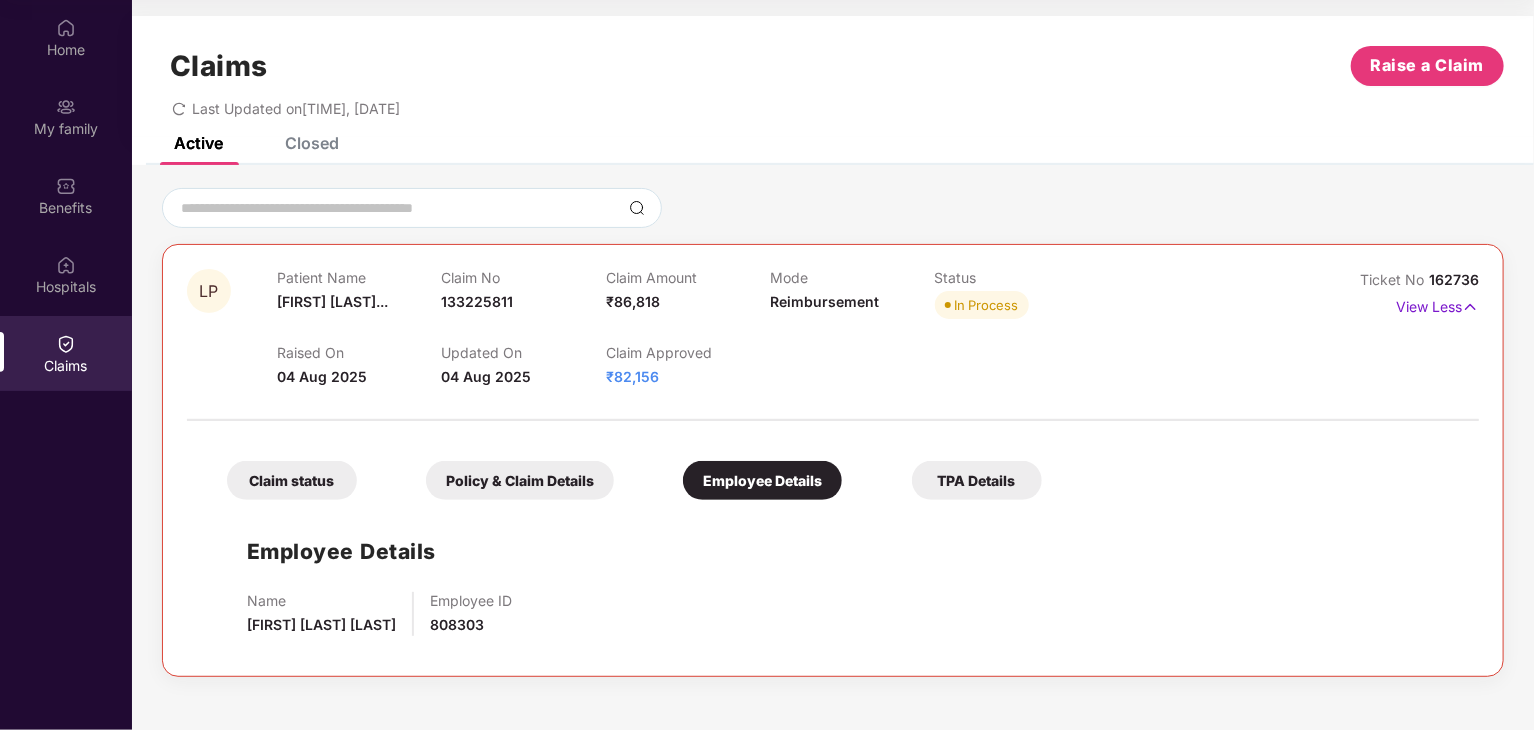click on "TPA Details" at bounding box center (977, 480) 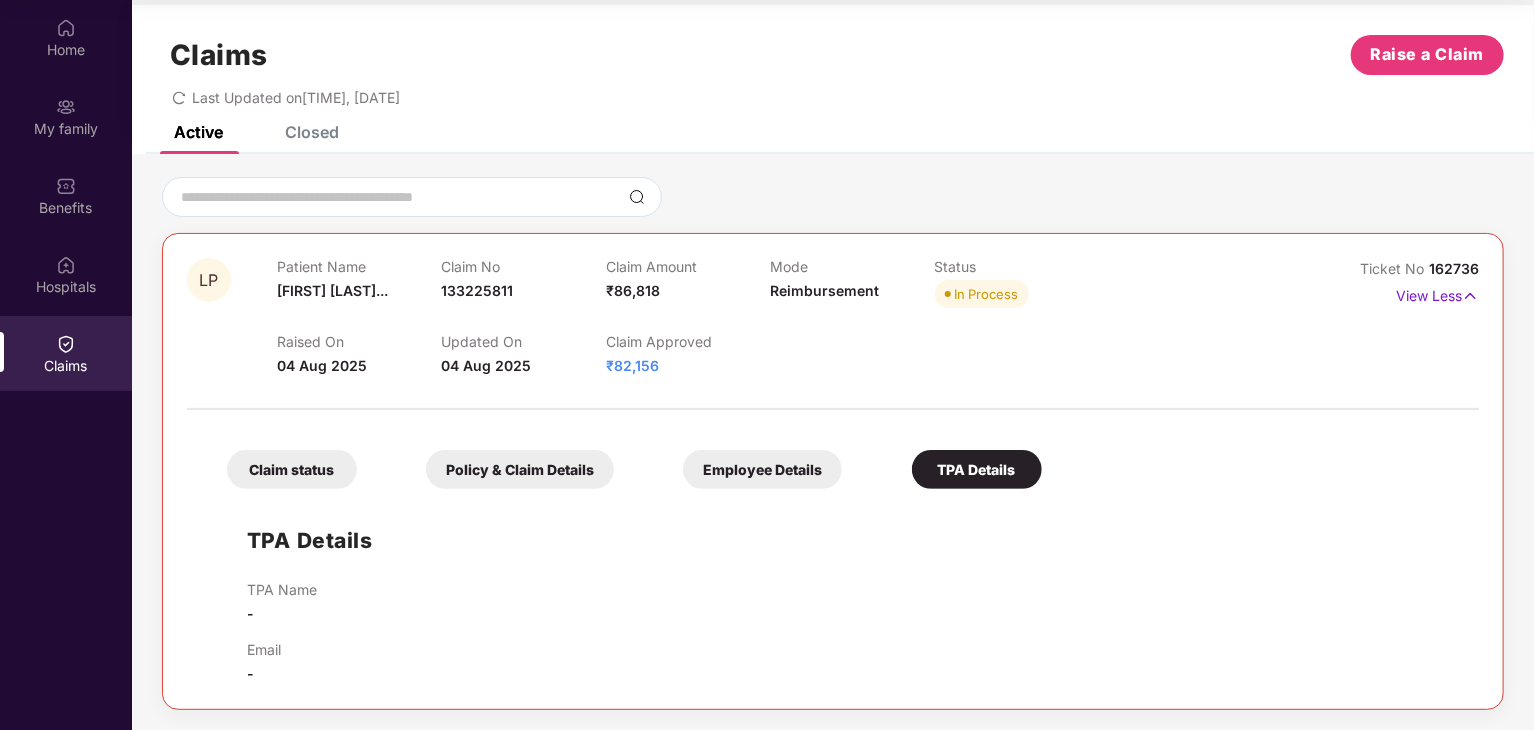 scroll, scrollTop: 0, scrollLeft: 0, axis: both 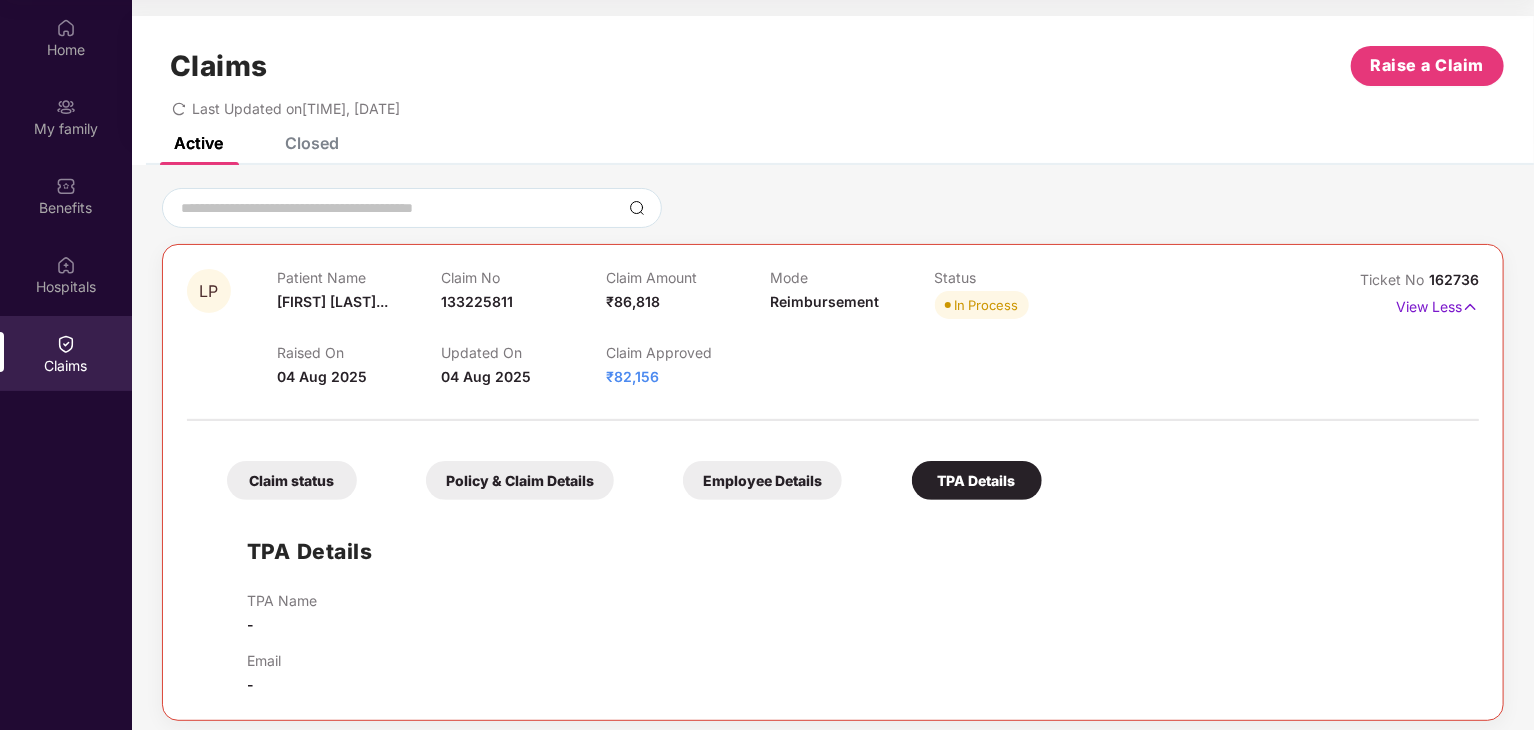 click on "Claim status" at bounding box center (292, 480) 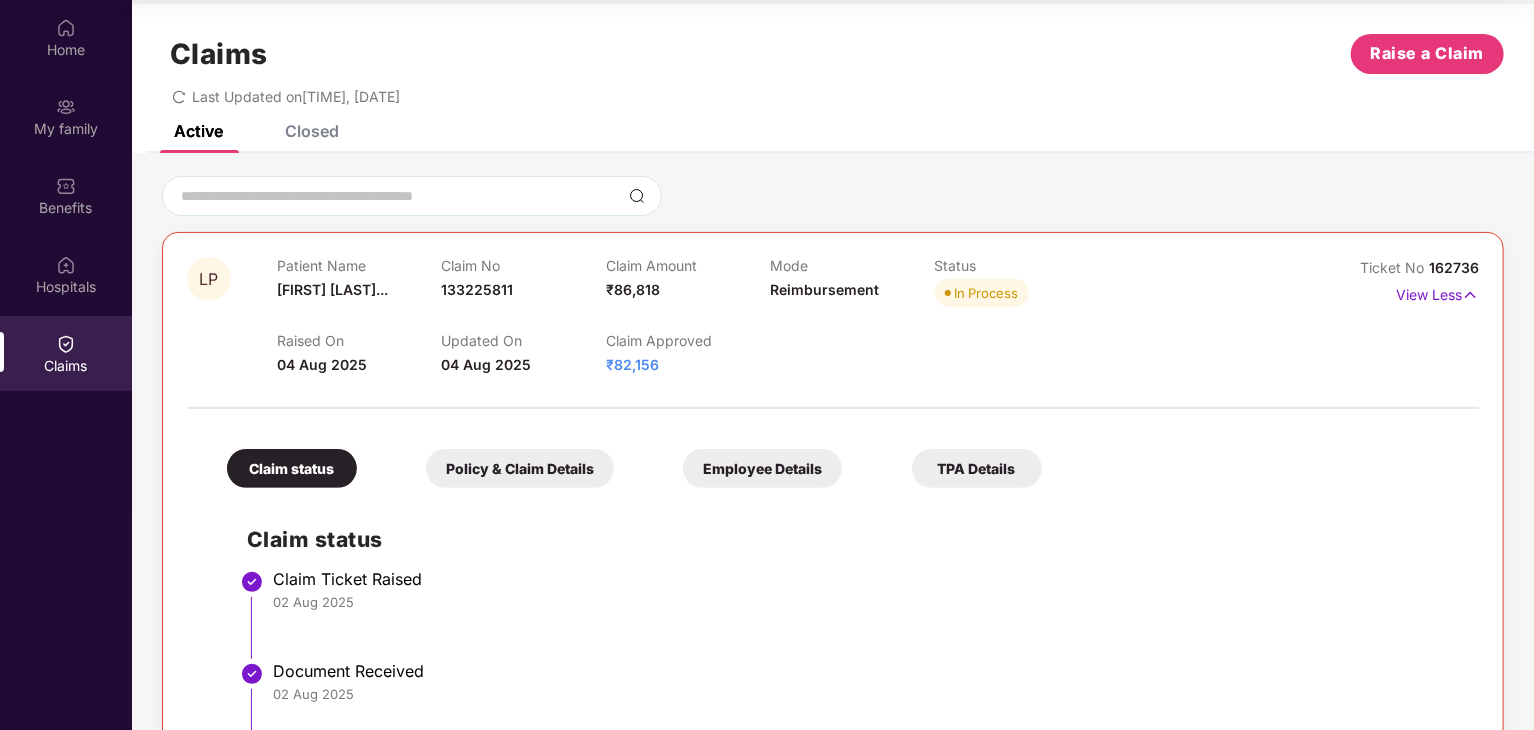 scroll, scrollTop: 0, scrollLeft: 0, axis: both 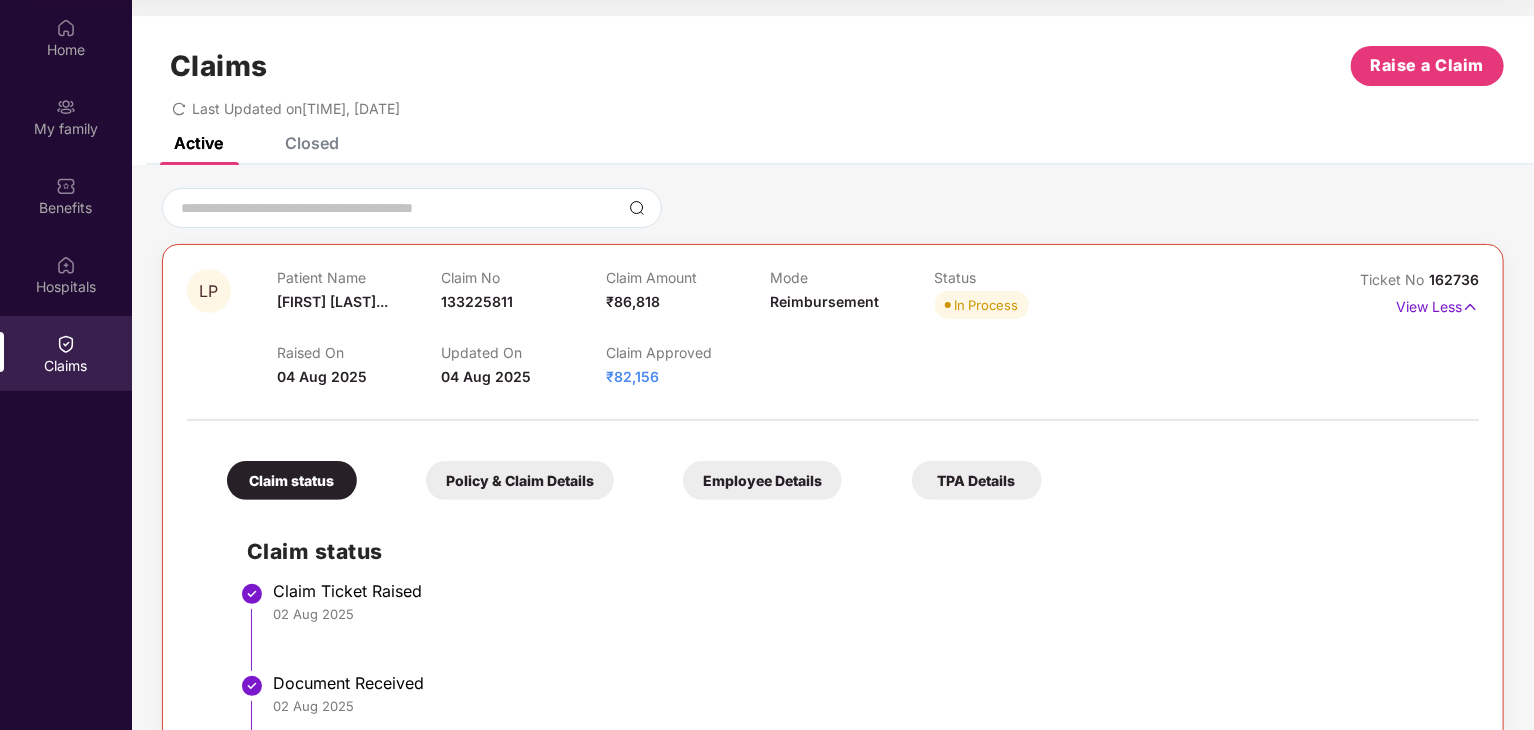 click on "Closed" at bounding box center (312, 143) 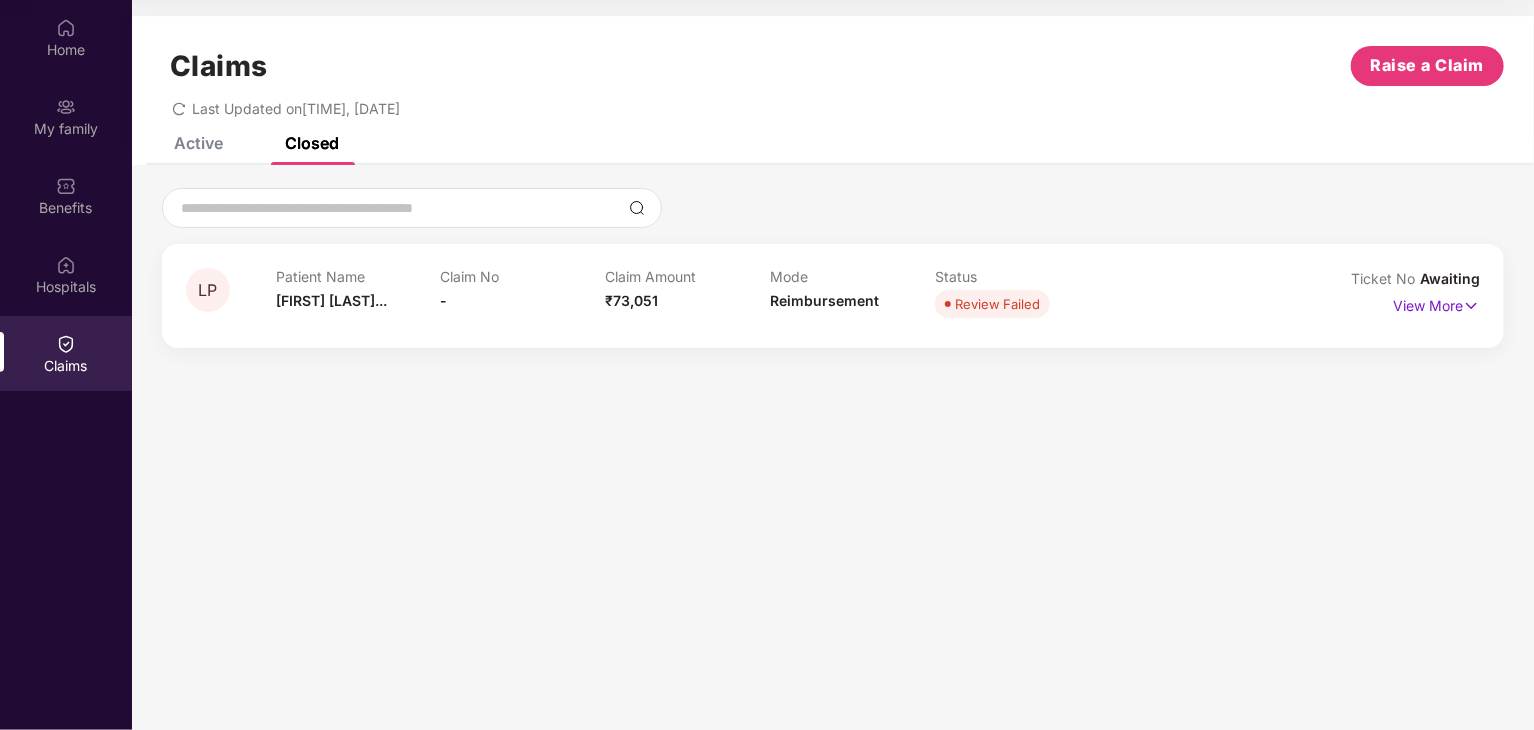 click on "Active" at bounding box center [198, 143] 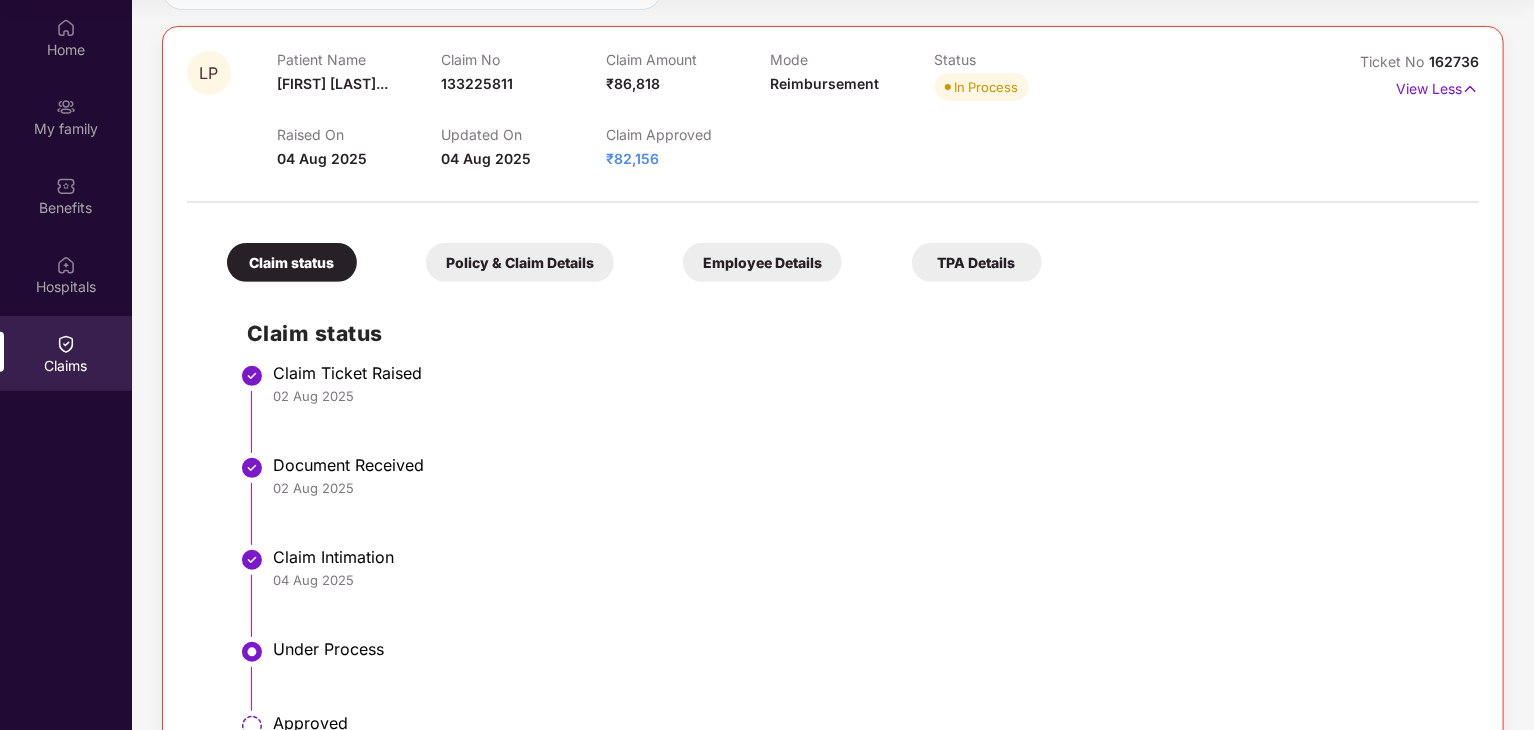scroll, scrollTop: 392, scrollLeft: 0, axis: vertical 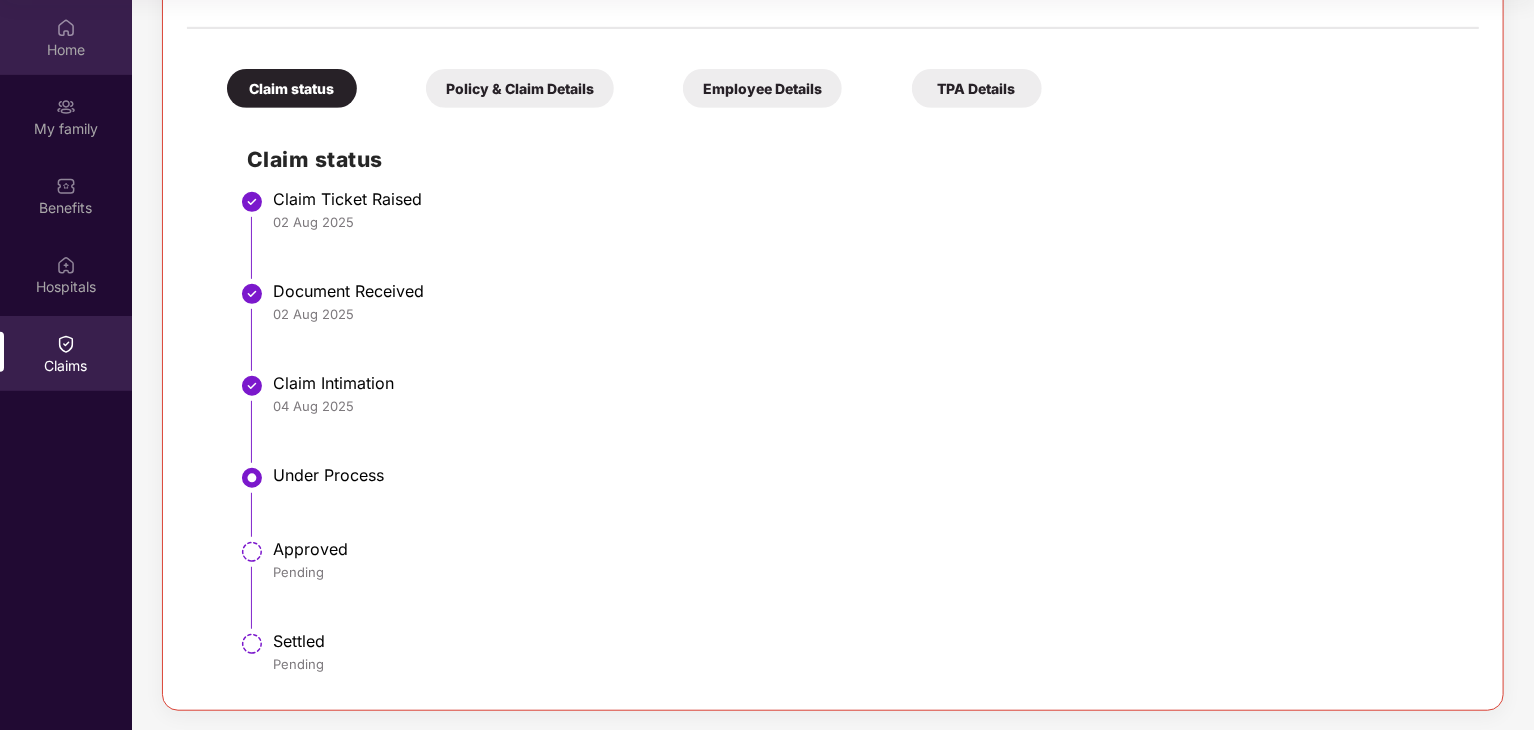 click on "Home" at bounding box center [66, 37] 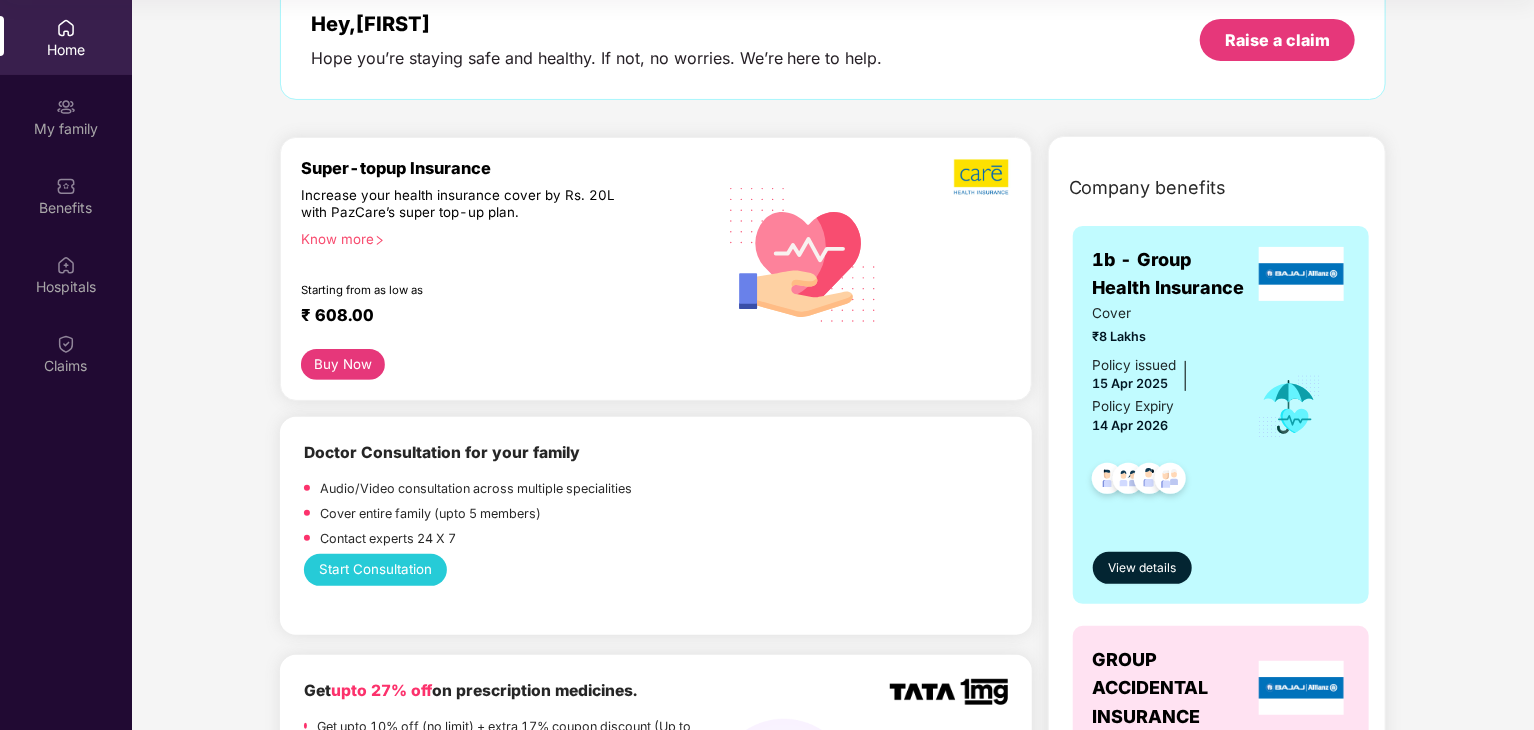 scroll, scrollTop: 0, scrollLeft: 0, axis: both 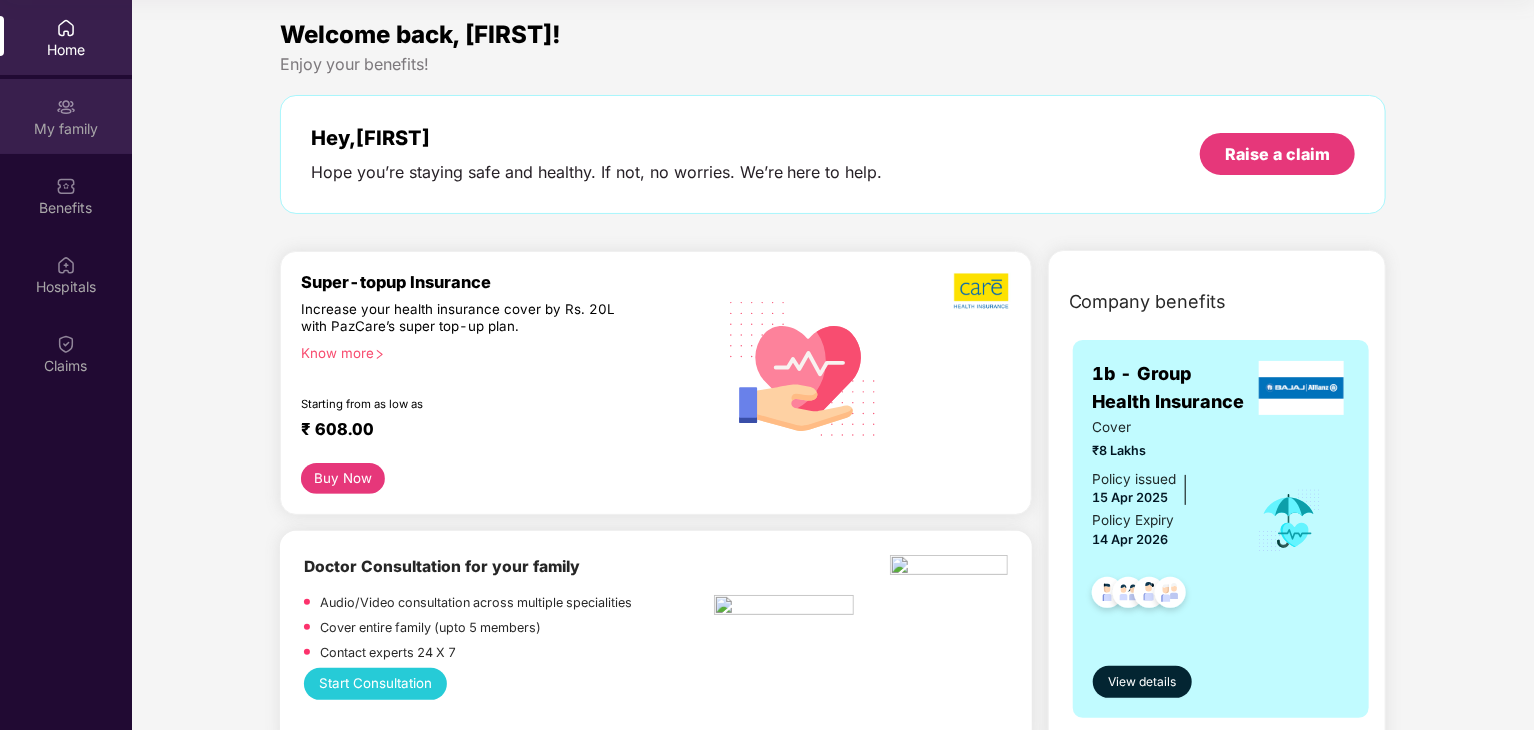 click on "My family" at bounding box center [66, 129] 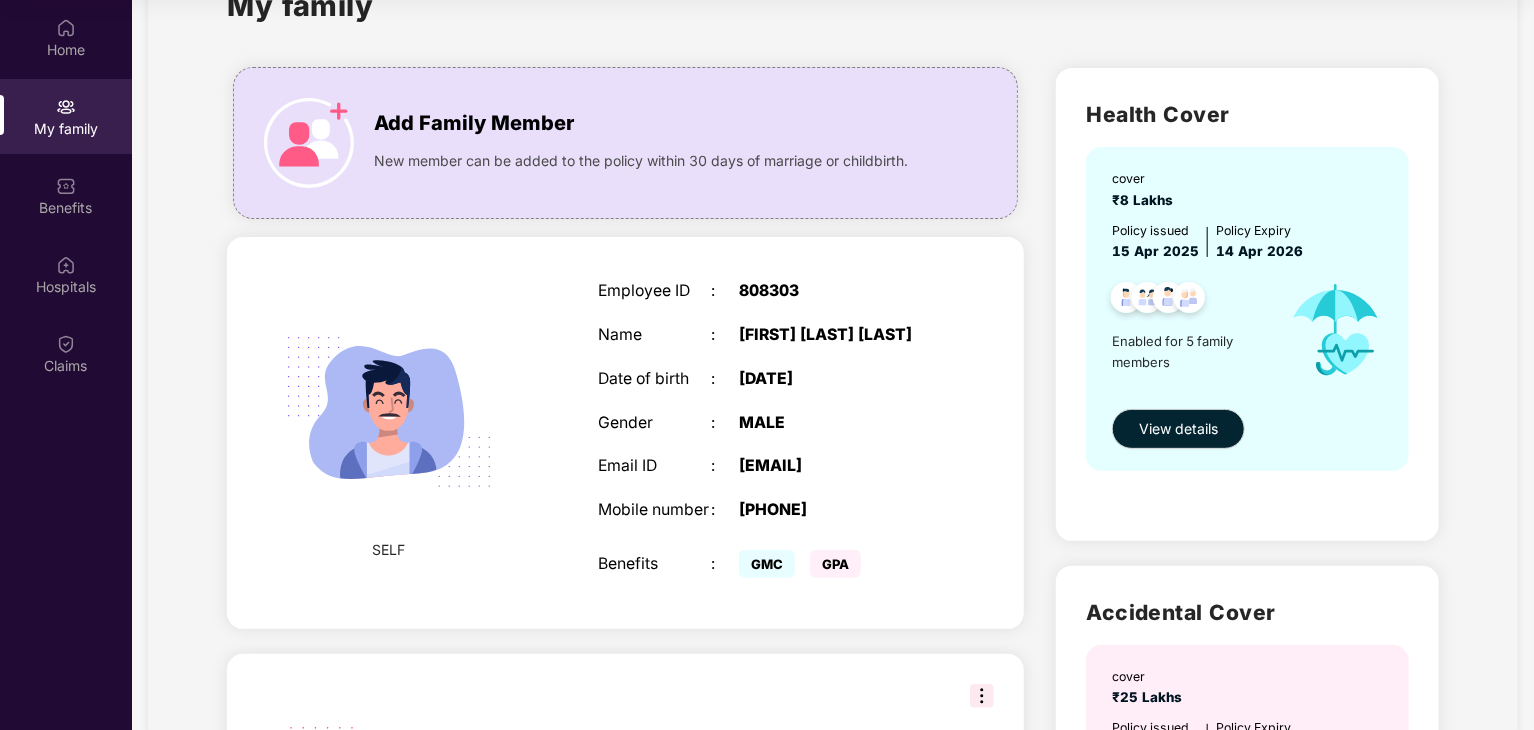scroll, scrollTop: 0, scrollLeft: 0, axis: both 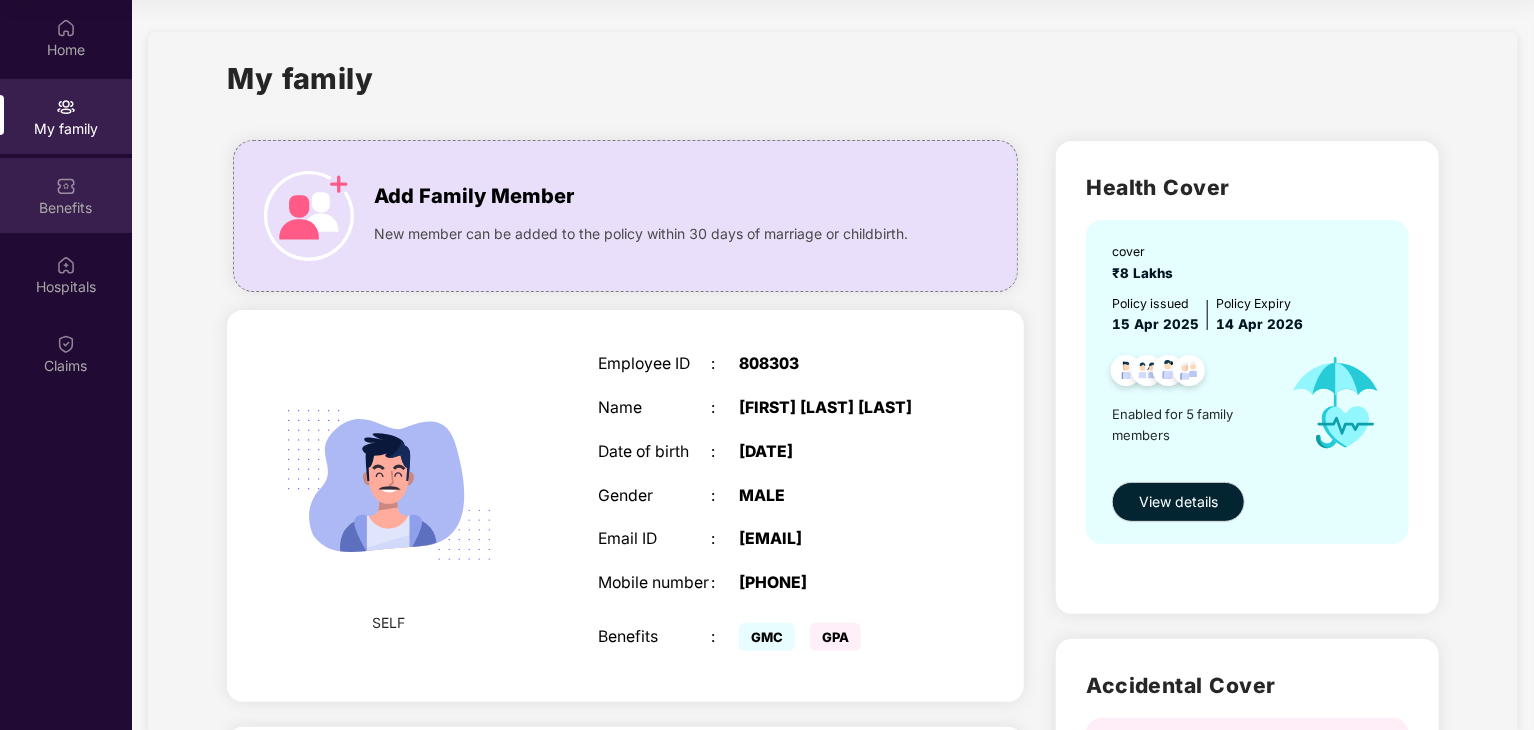 click on "Benefits" at bounding box center (66, 208) 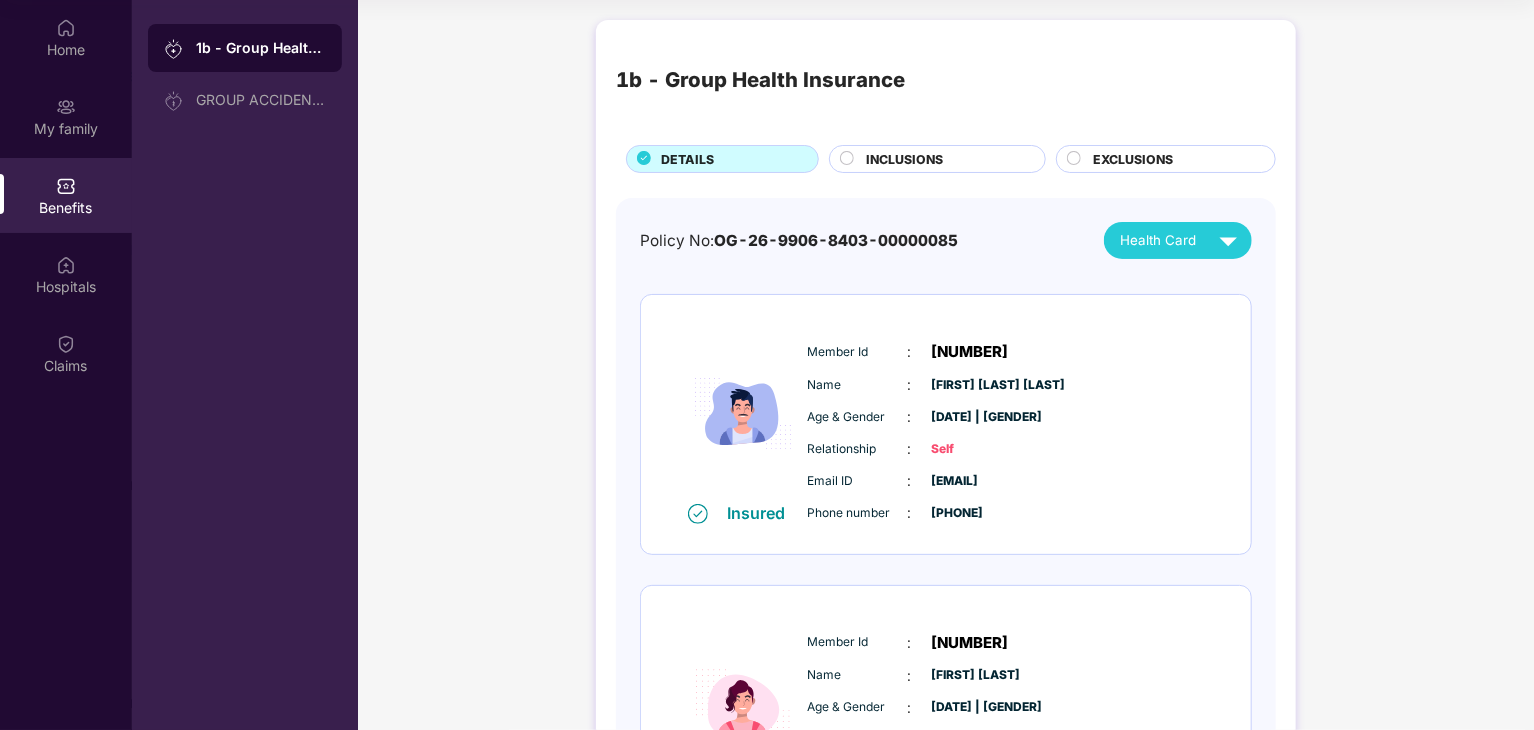 scroll, scrollTop: 0, scrollLeft: 0, axis: both 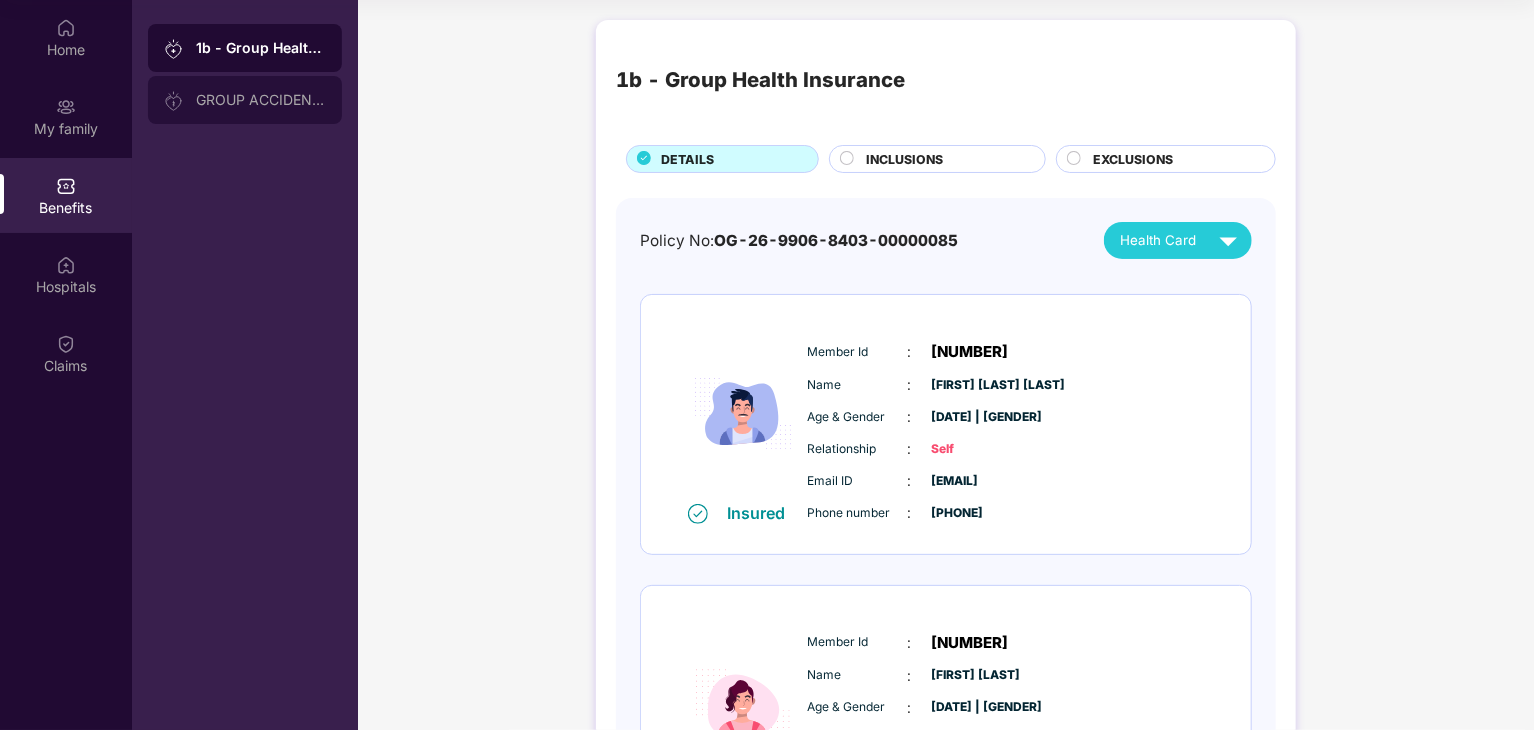 click on "GROUP ACCIDENTAL INSURANCE" at bounding box center [261, 100] 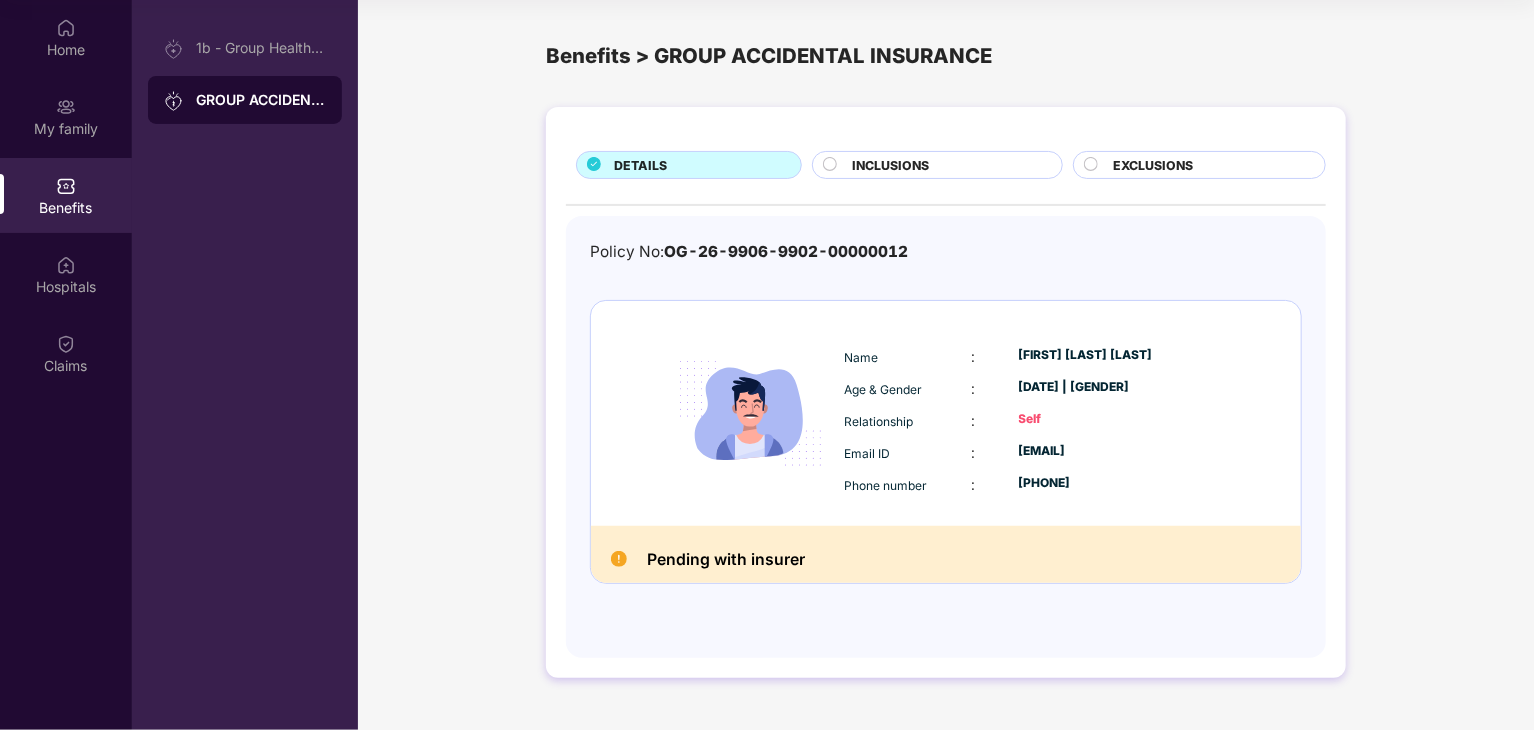 click on "INCLUSIONS" at bounding box center (890, 165) 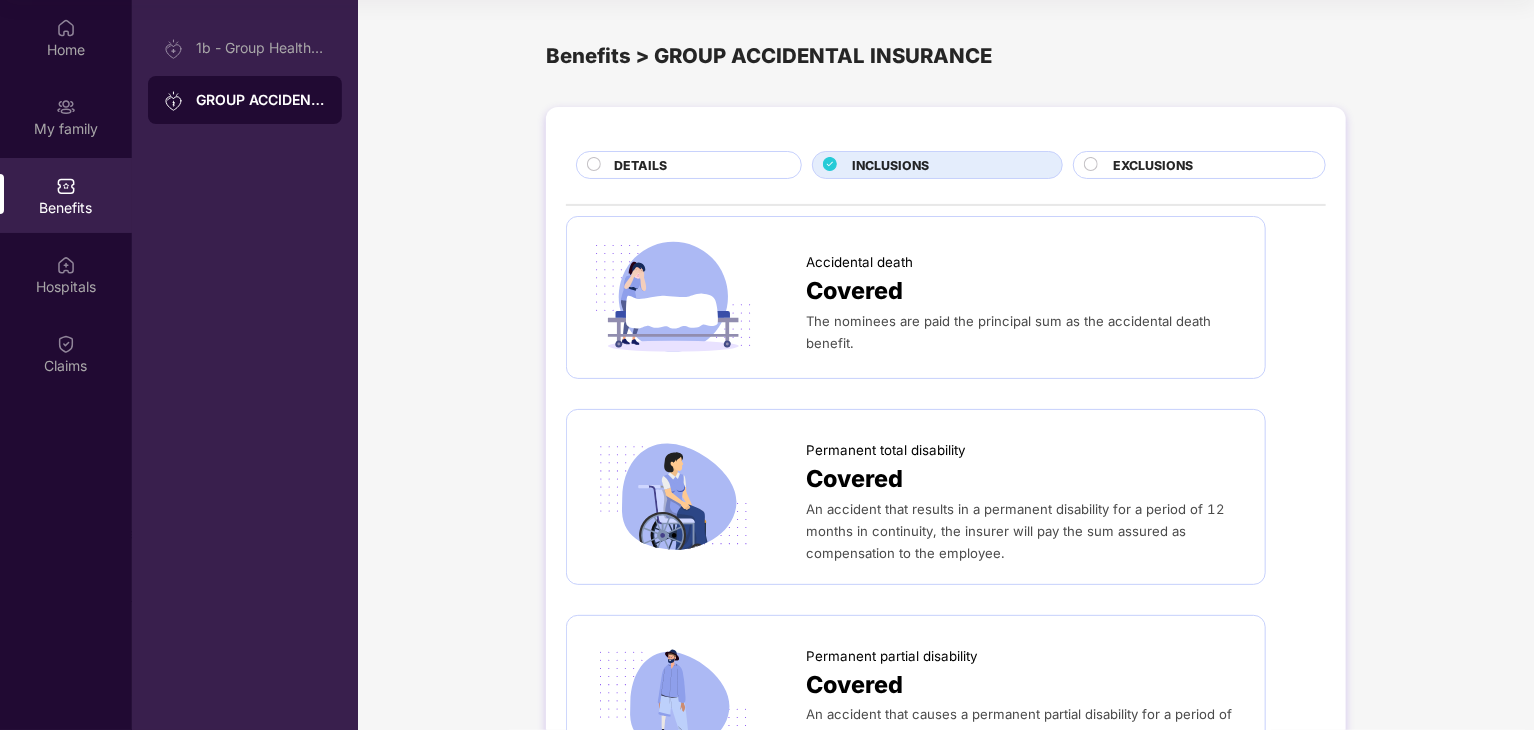 click on "EXCLUSIONS" at bounding box center [1153, 165] 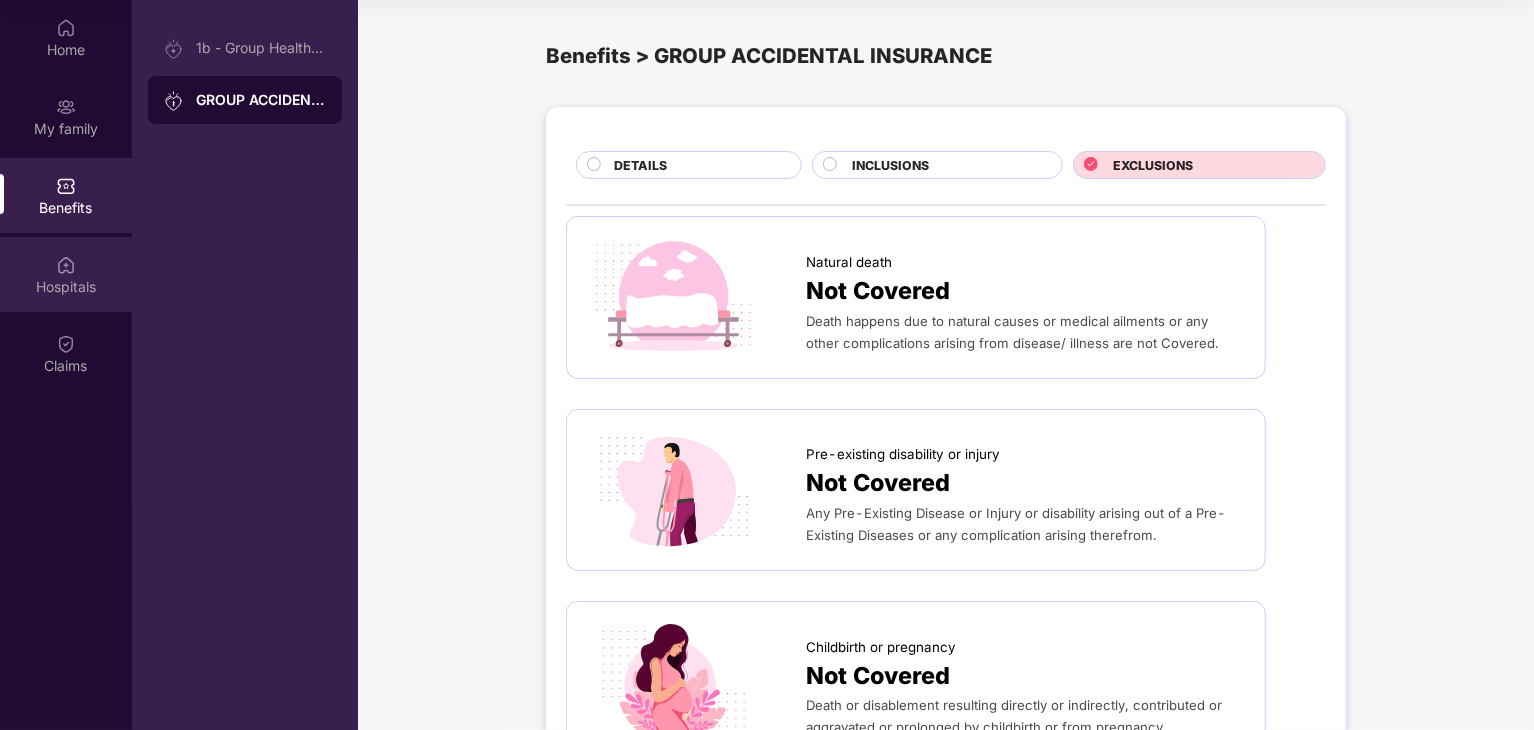 click on "Hospitals" at bounding box center [66, 287] 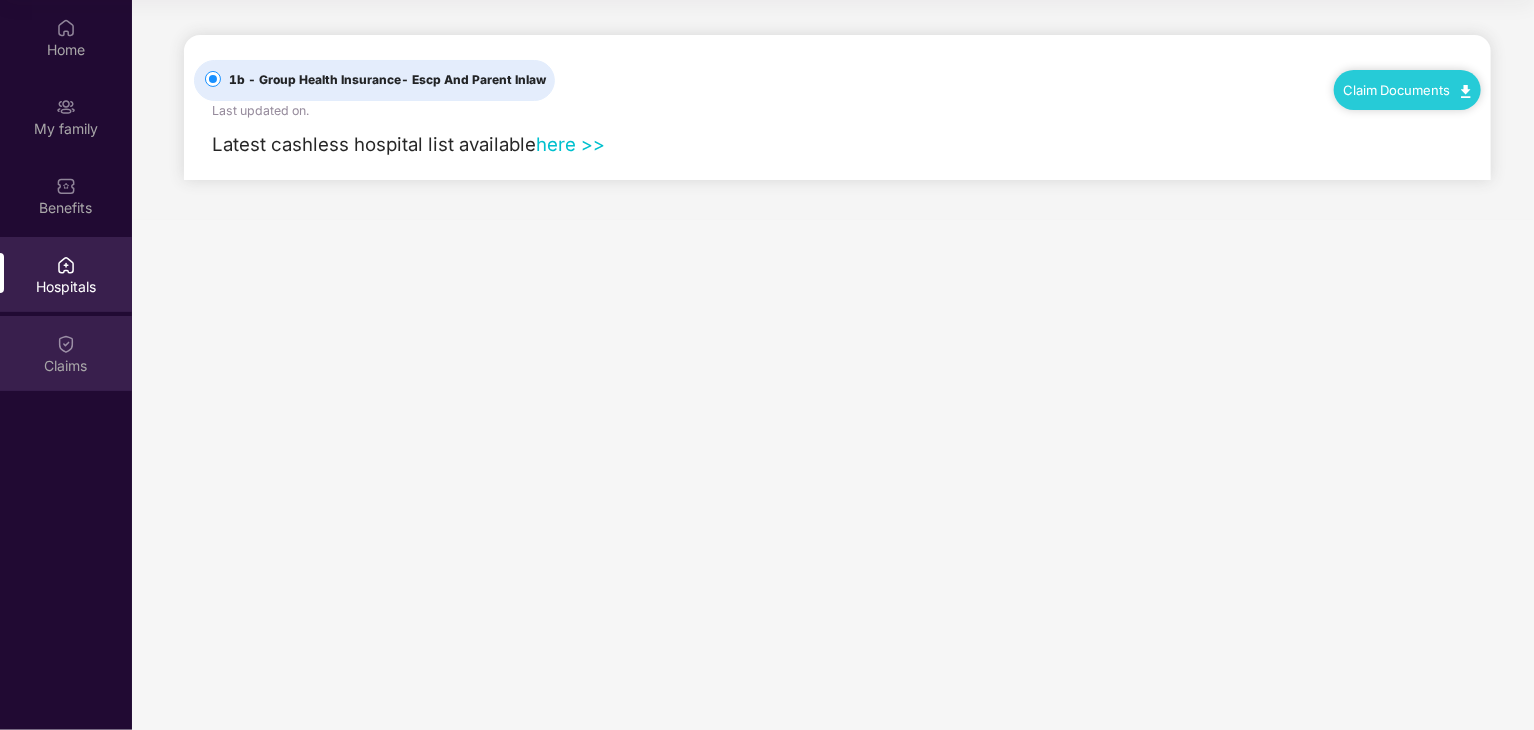click on "Claims" at bounding box center (66, 366) 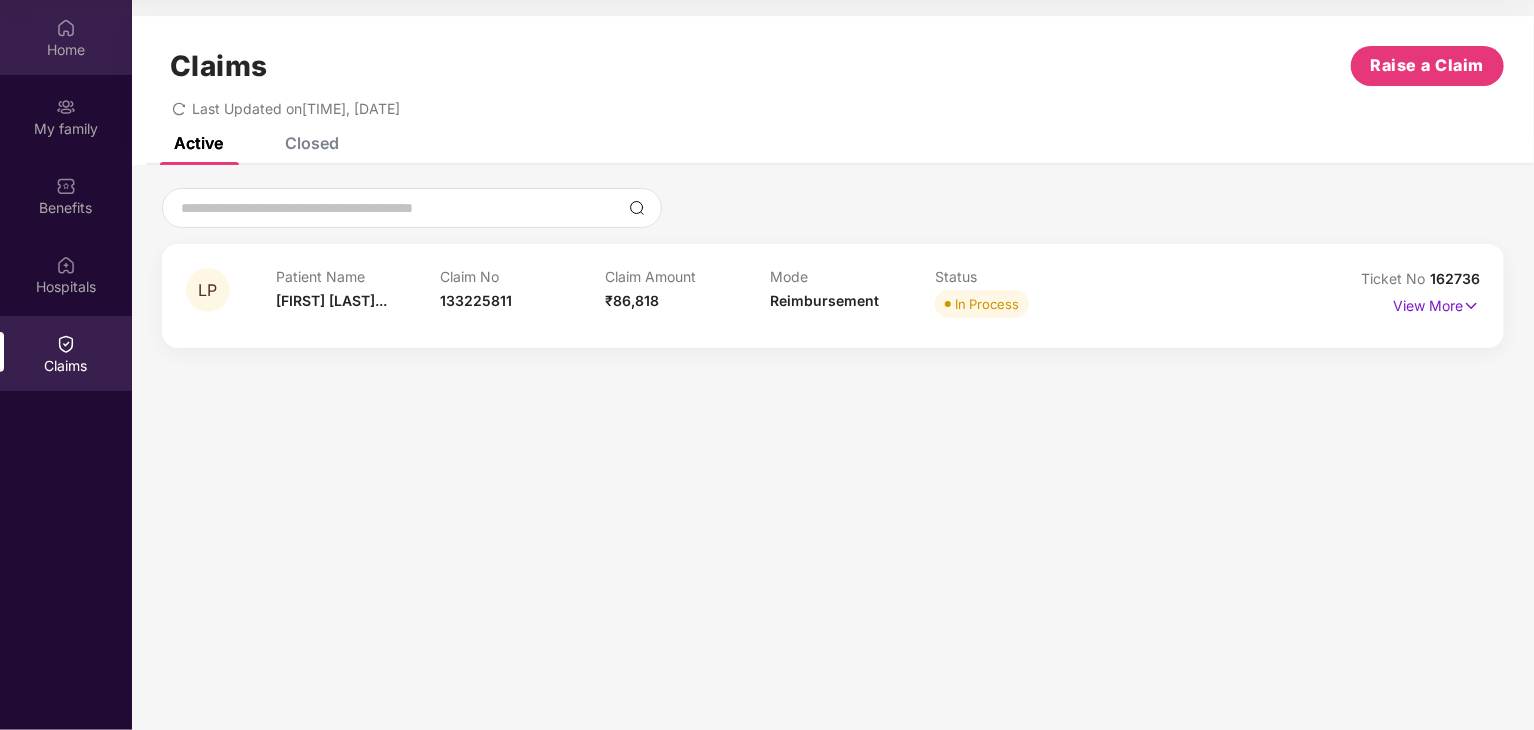 click on "Home" at bounding box center (66, 50) 